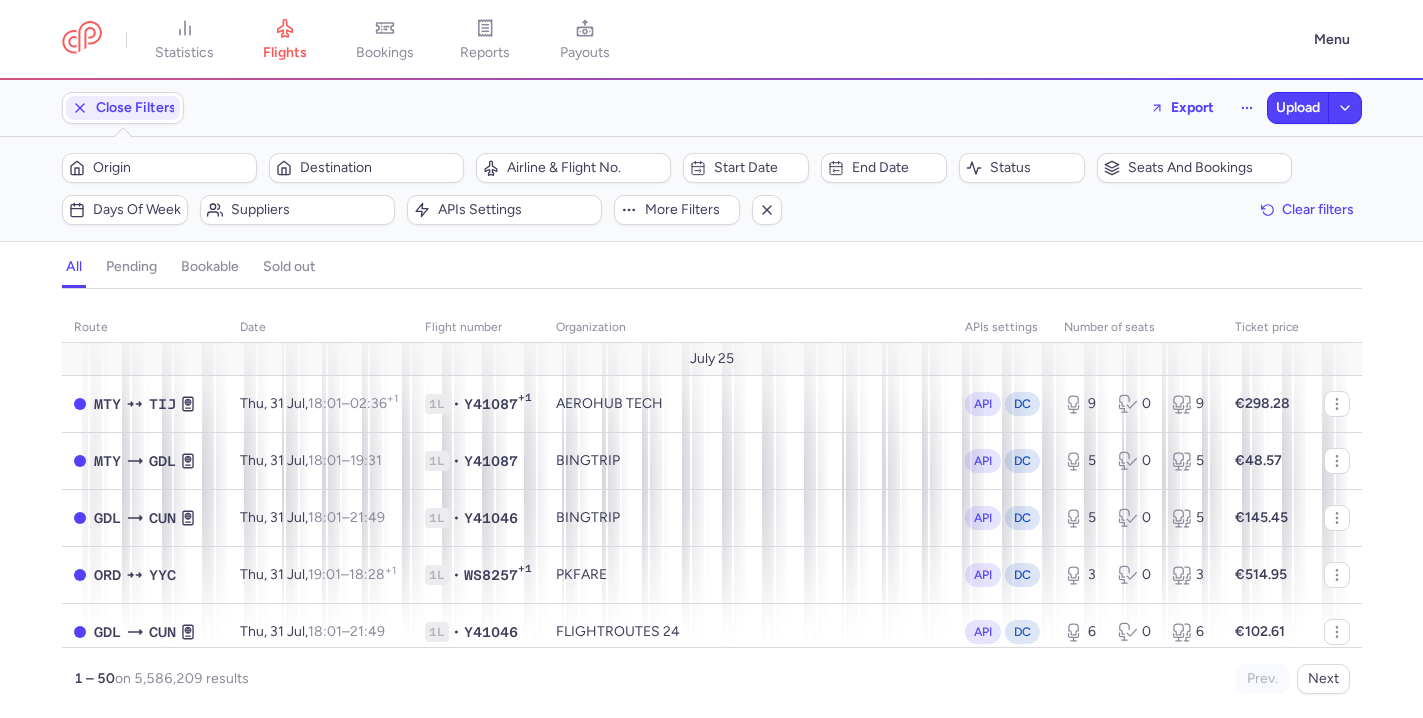 scroll, scrollTop: 0, scrollLeft: 0, axis: both 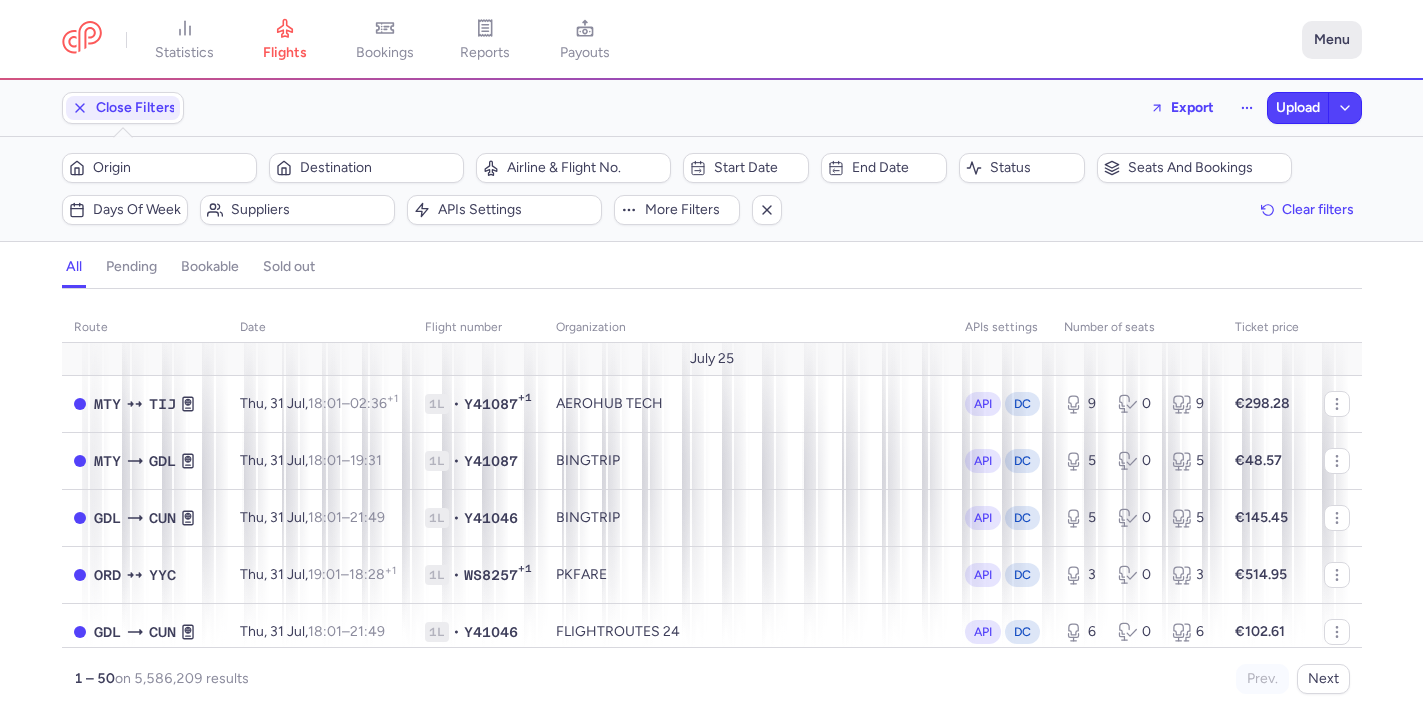 click on "Menu" at bounding box center [1332, 40] 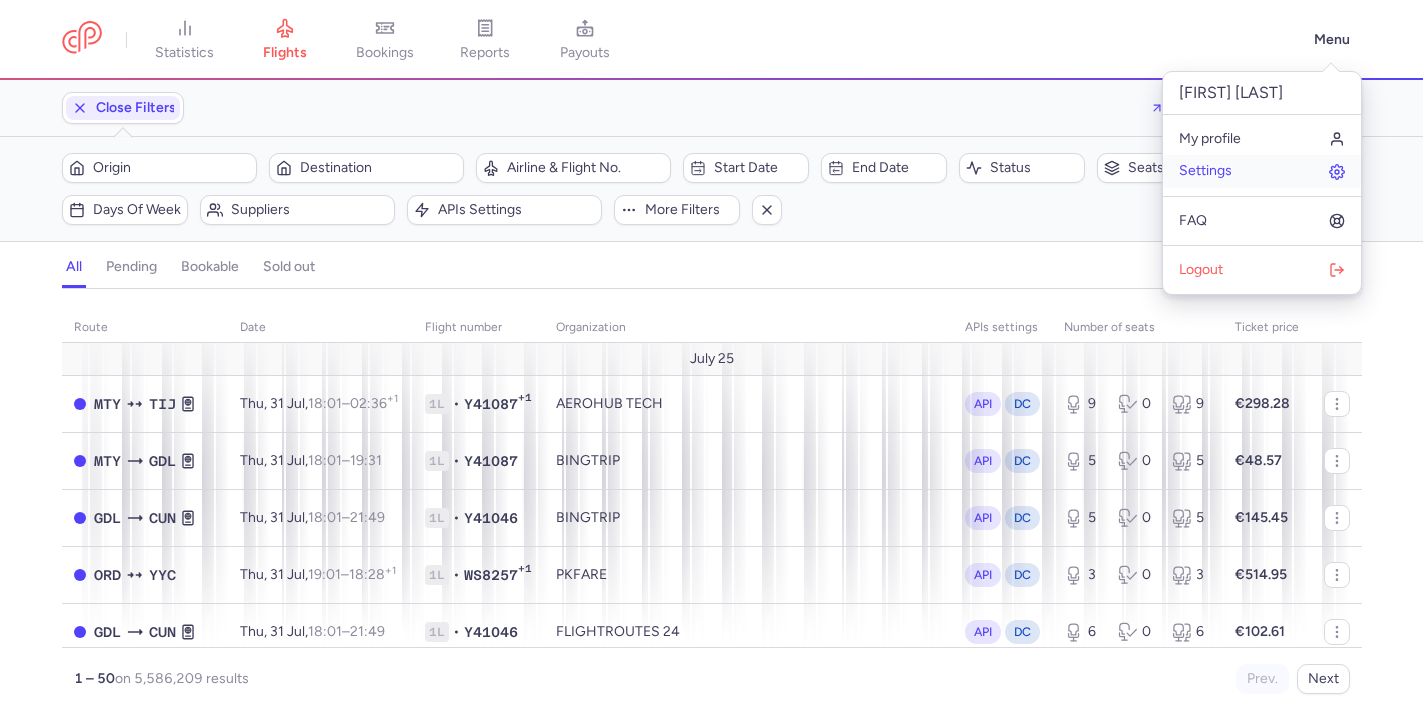 click on "Settings" at bounding box center (1262, 171) 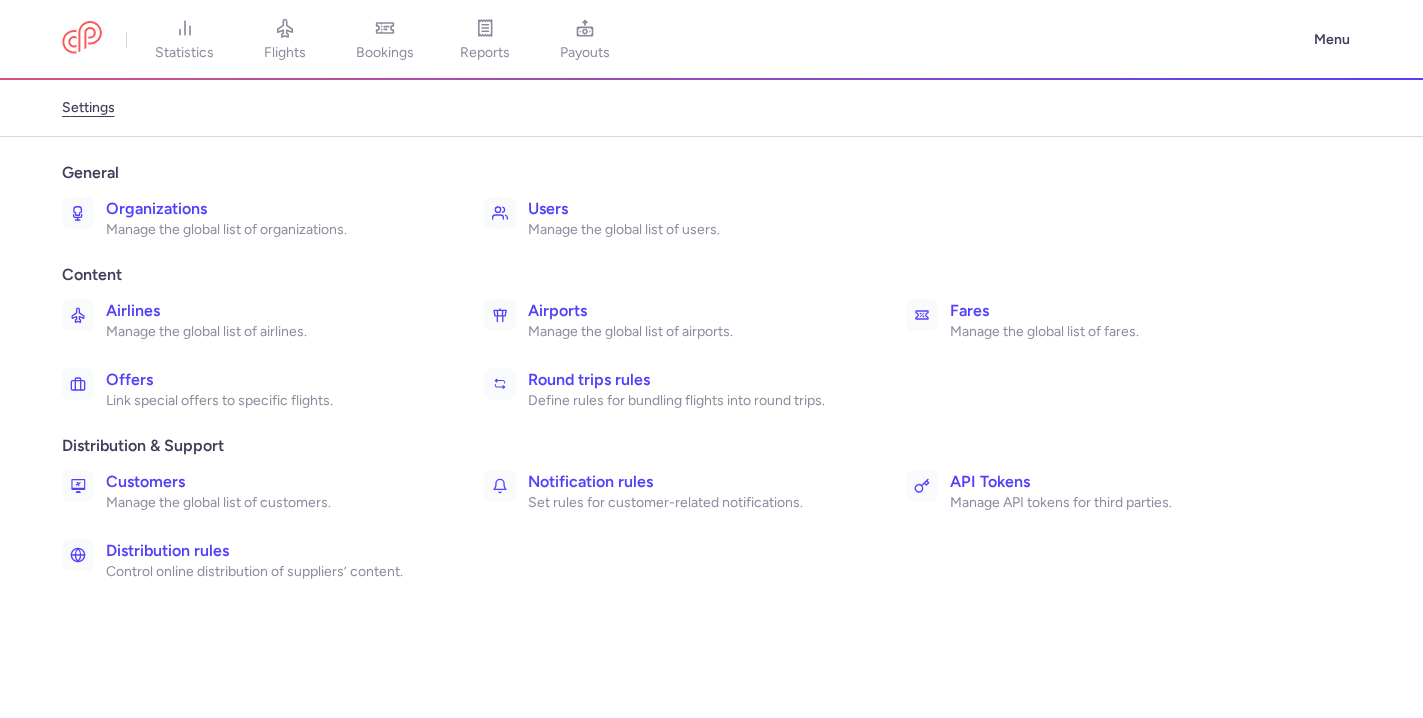 click on "Define rules for bundling flights into round trips." at bounding box center (695, 401) 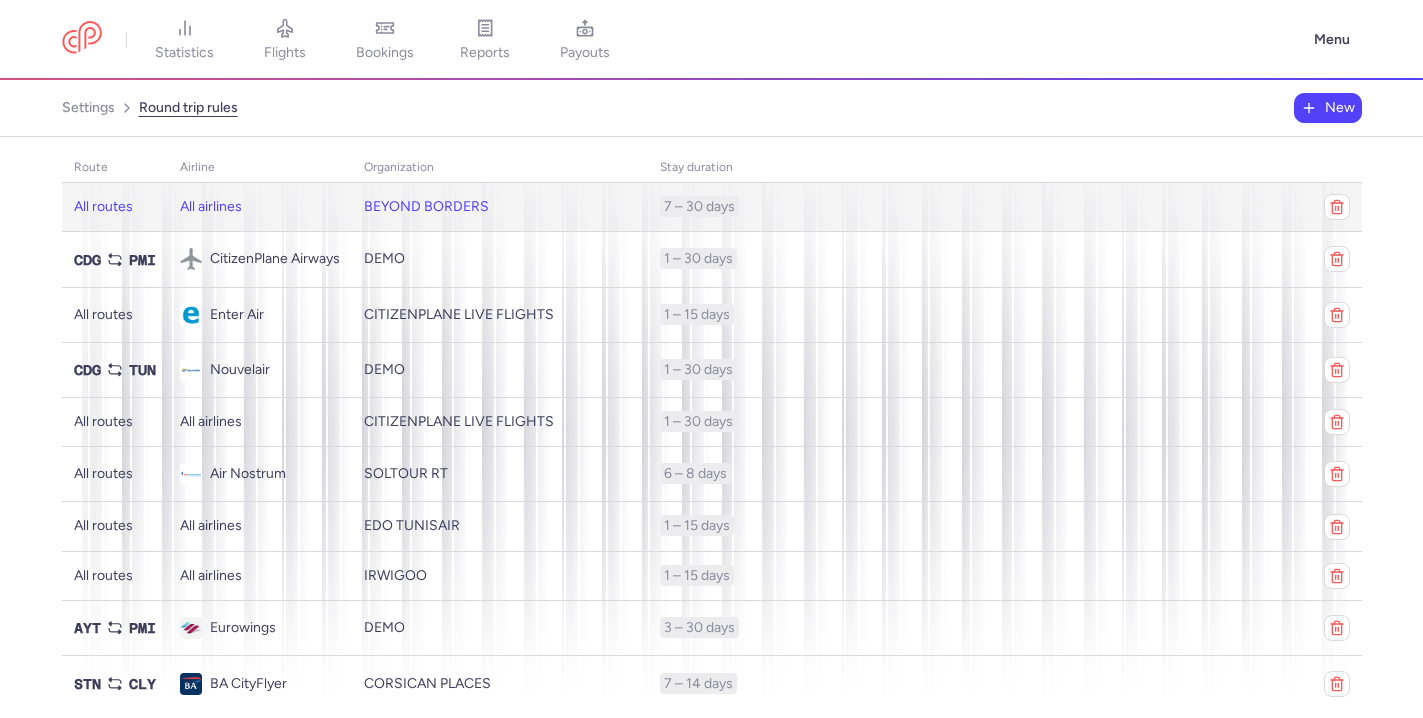 click on "BEYOND BORDERS" 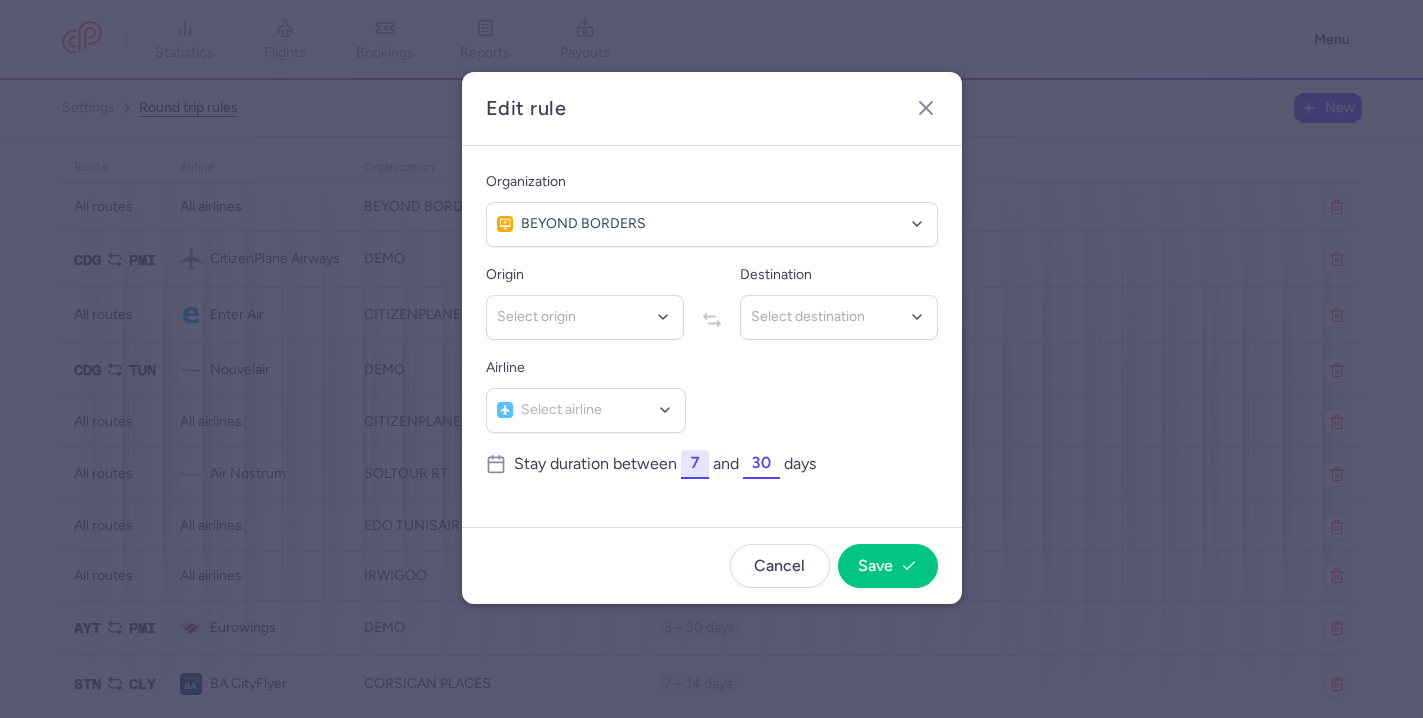 click on "7" at bounding box center [695, 463] 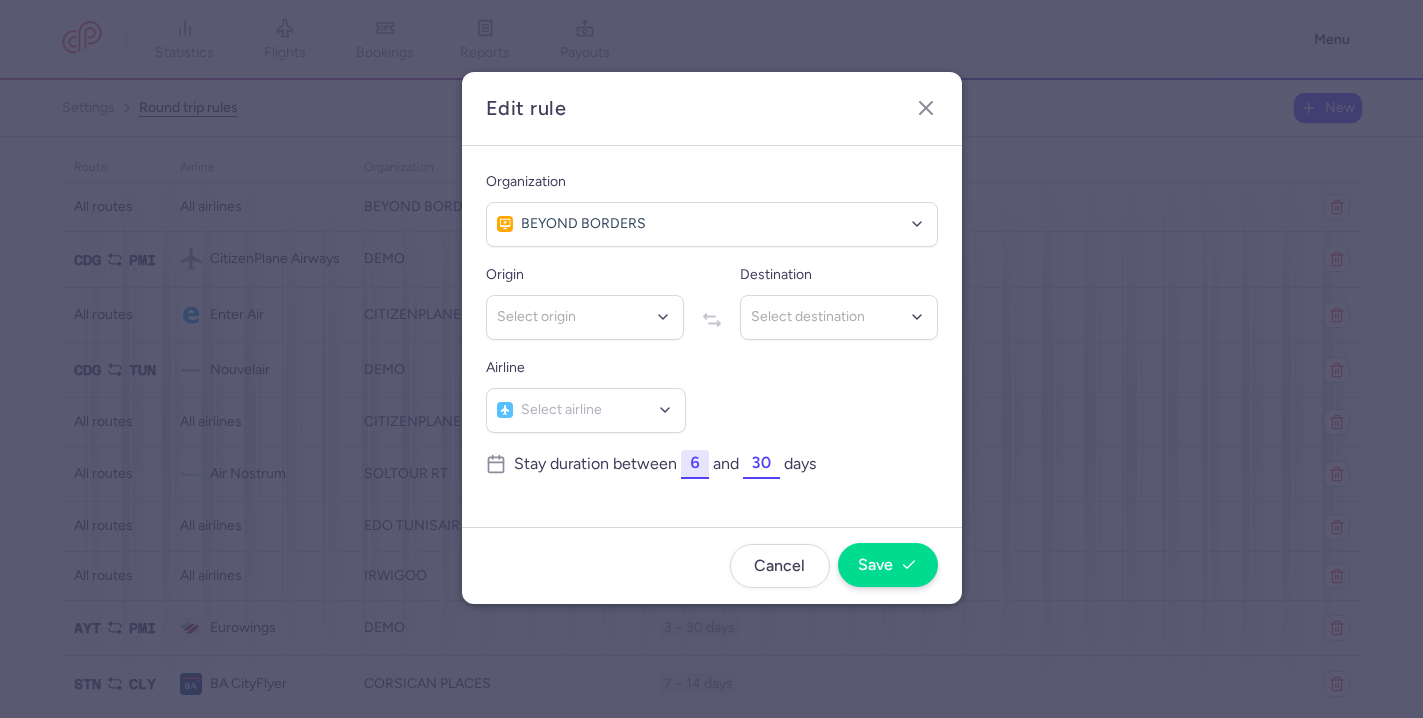 type on "6" 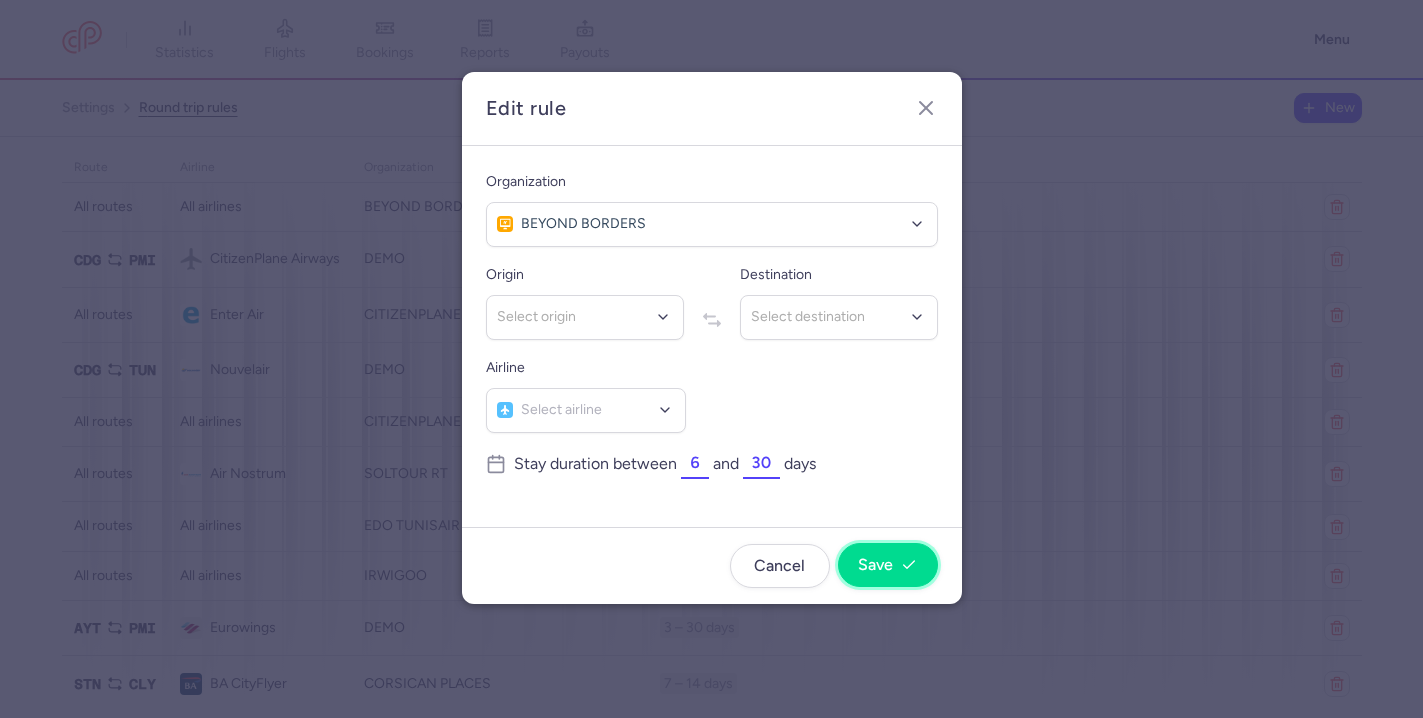 click on "Save" at bounding box center [887, 565] 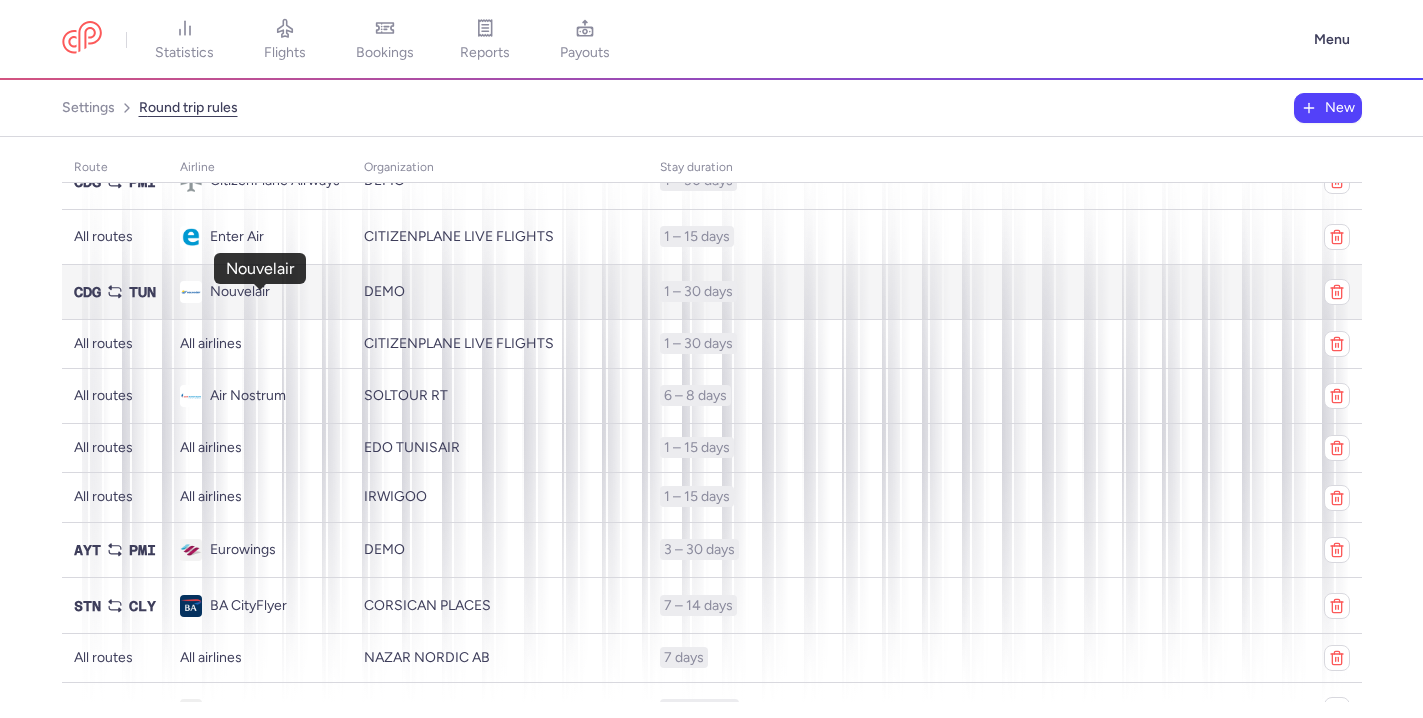 scroll, scrollTop: 0, scrollLeft: 0, axis: both 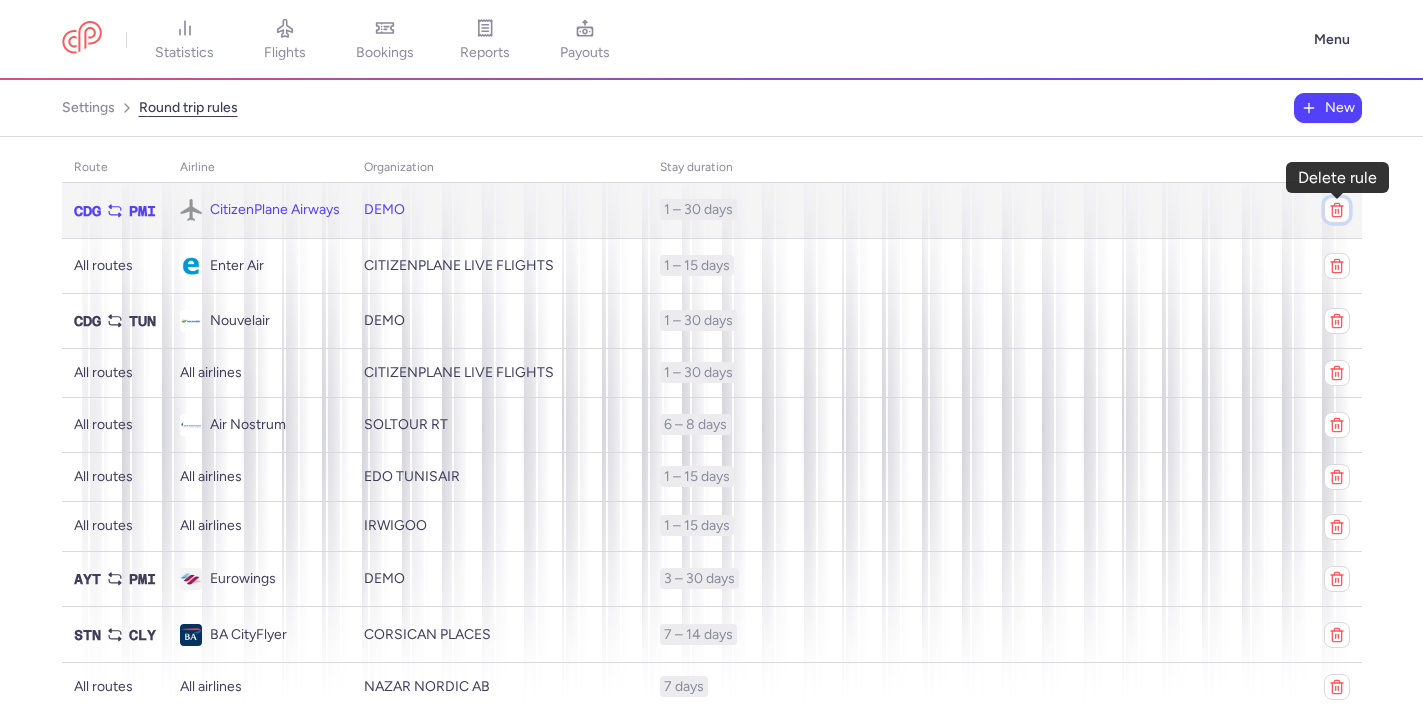 click 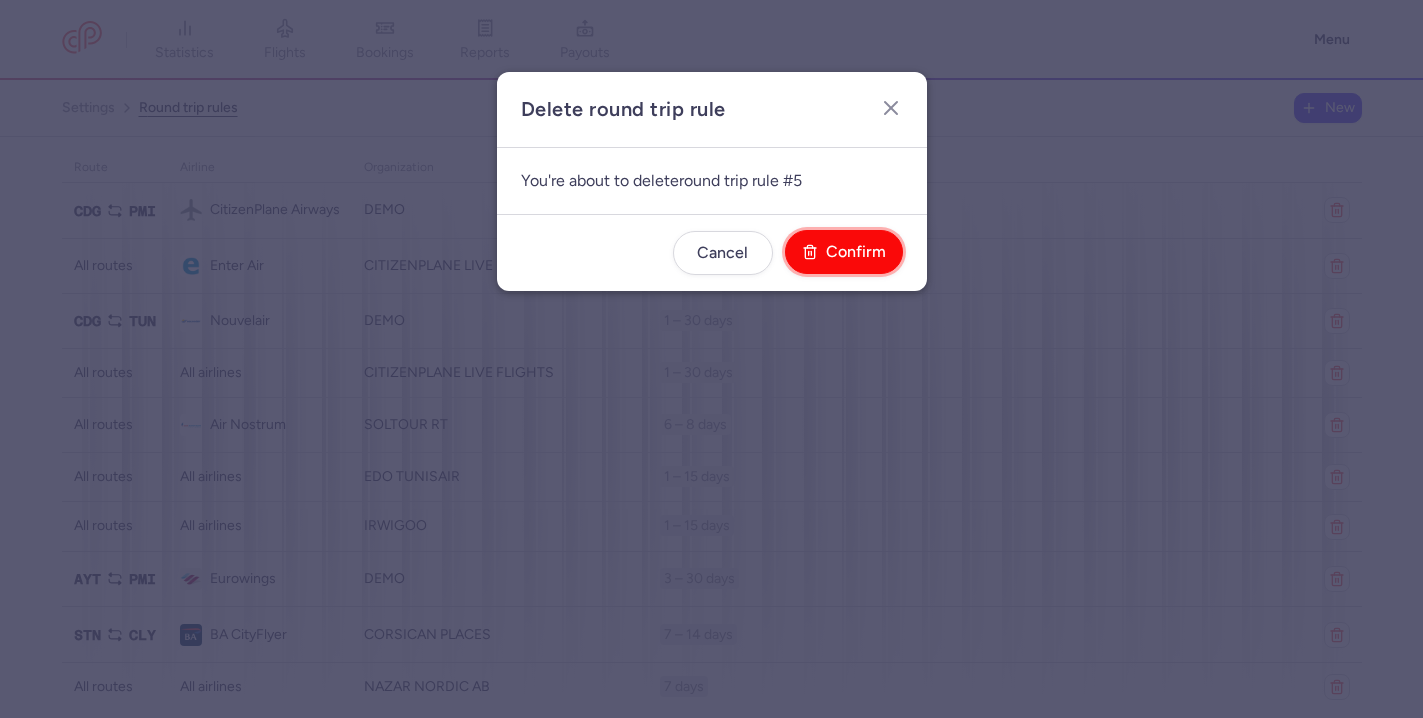 click on "Confirm" at bounding box center (856, 252) 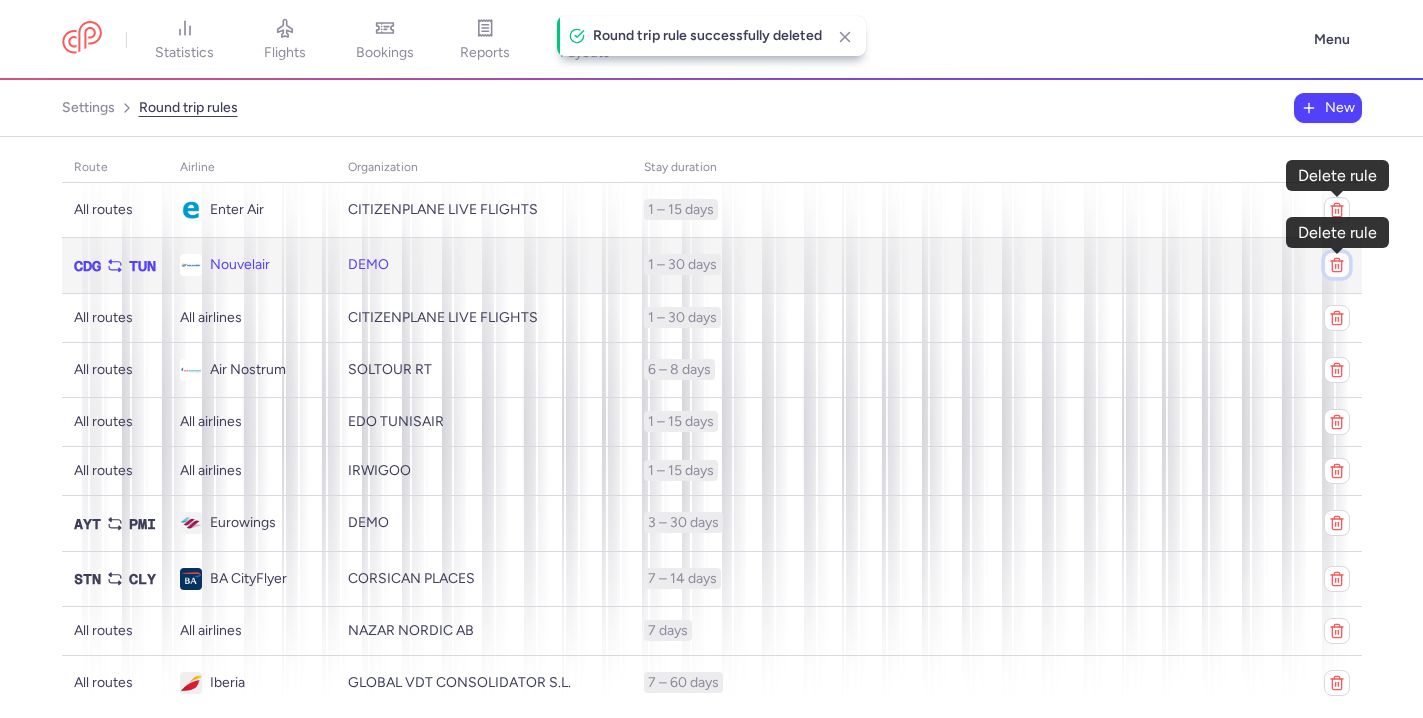 click 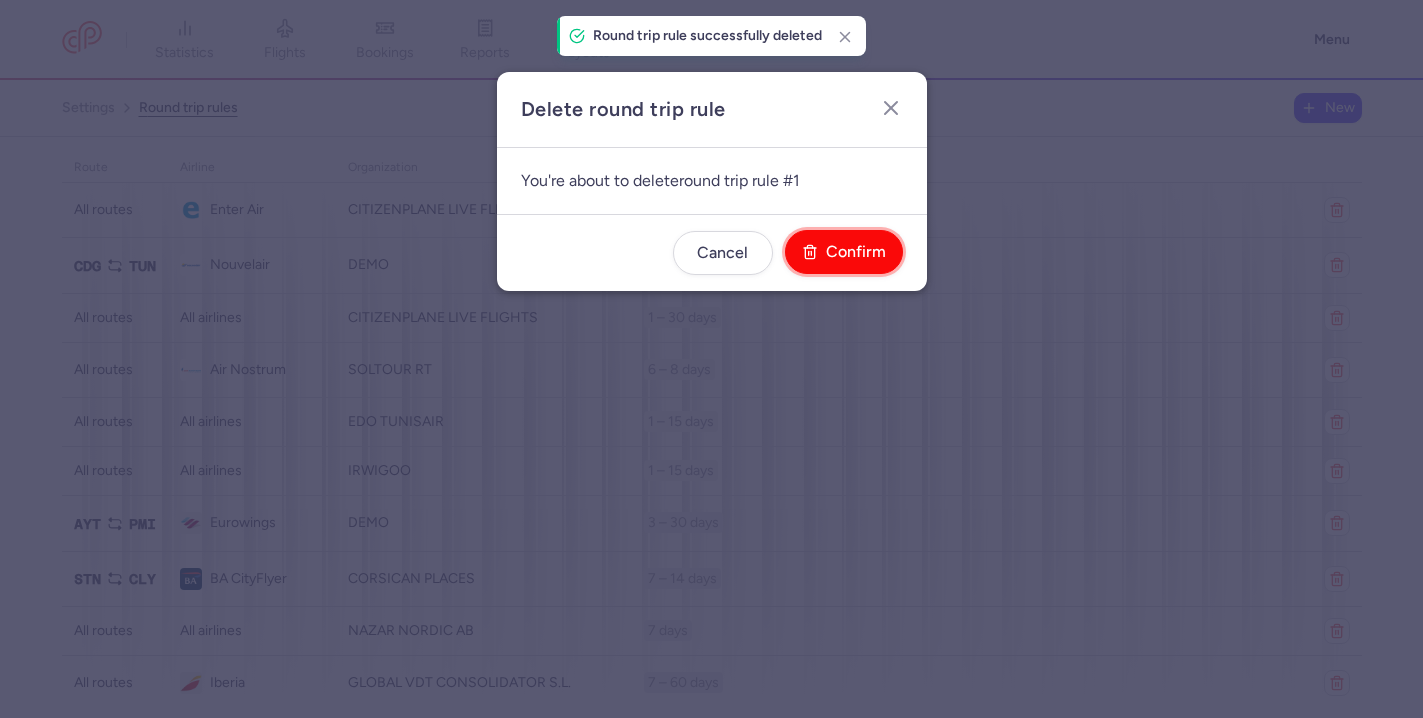 click on "Confirm" at bounding box center (856, 252) 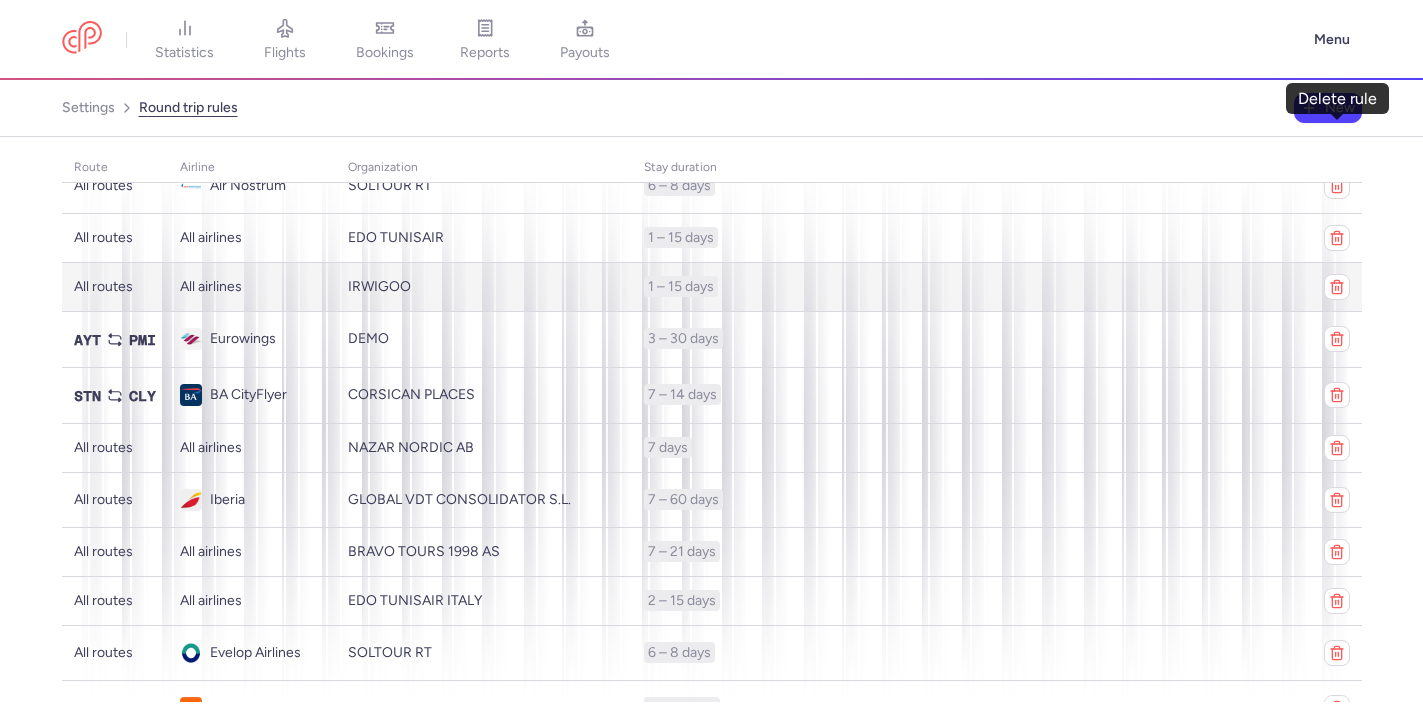 scroll, scrollTop: 130, scrollLeft: 0, axis: vertical 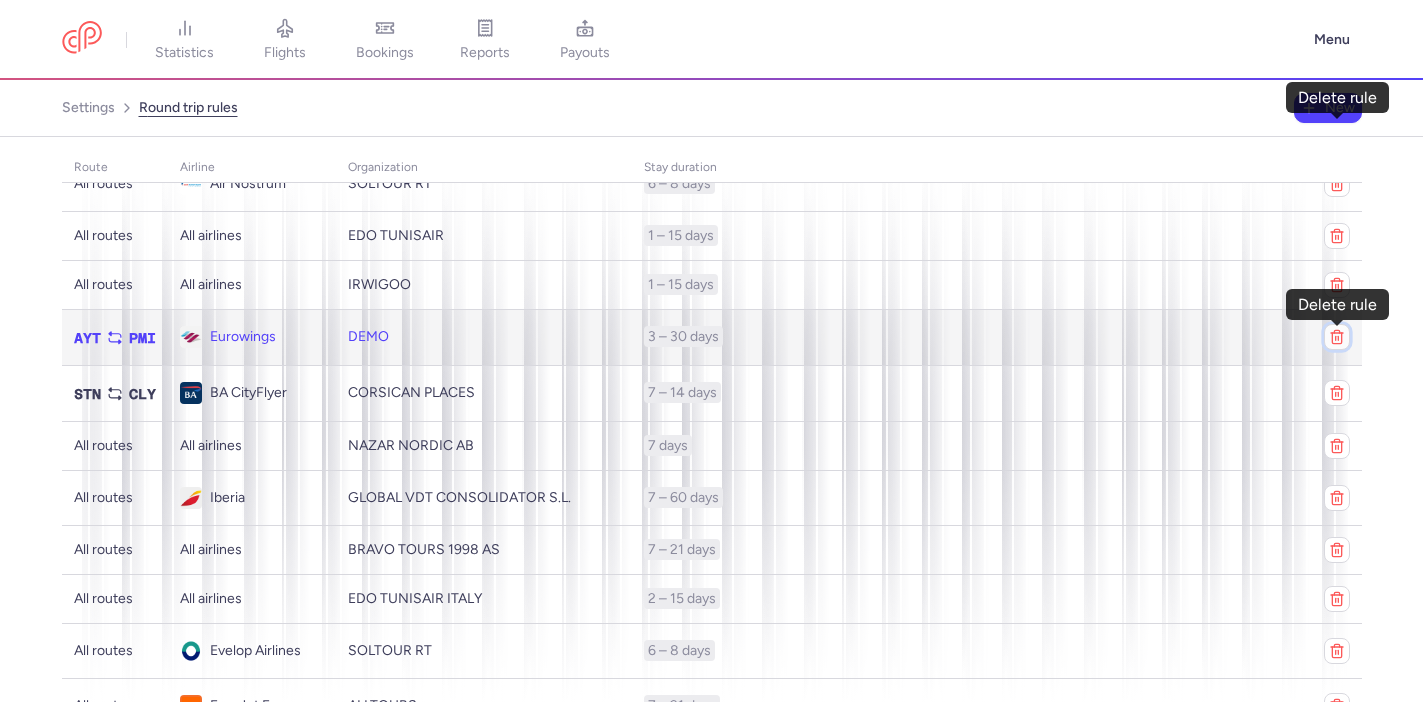 click 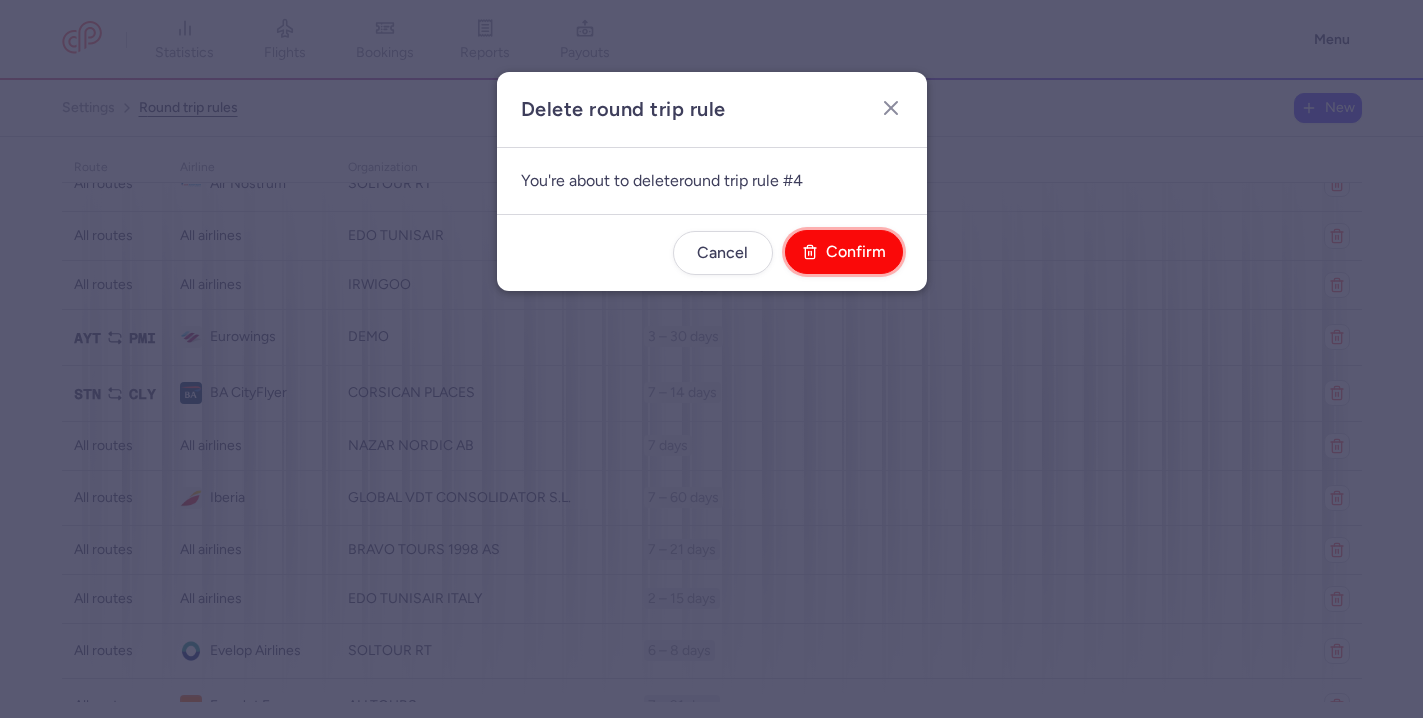 click on "Confirm" at bounding box center [844, 252] 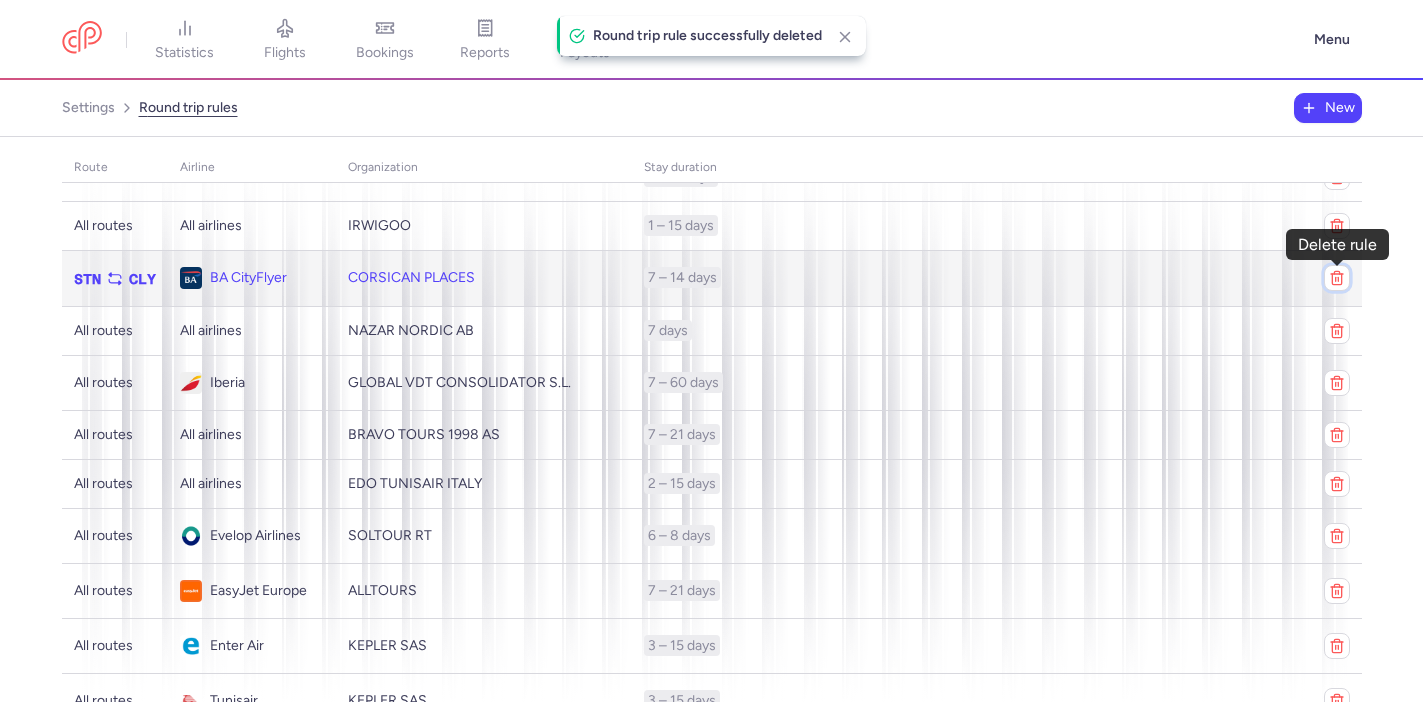 scroll, scrollTop: 191, scrollLeft: 0, axis: vertical 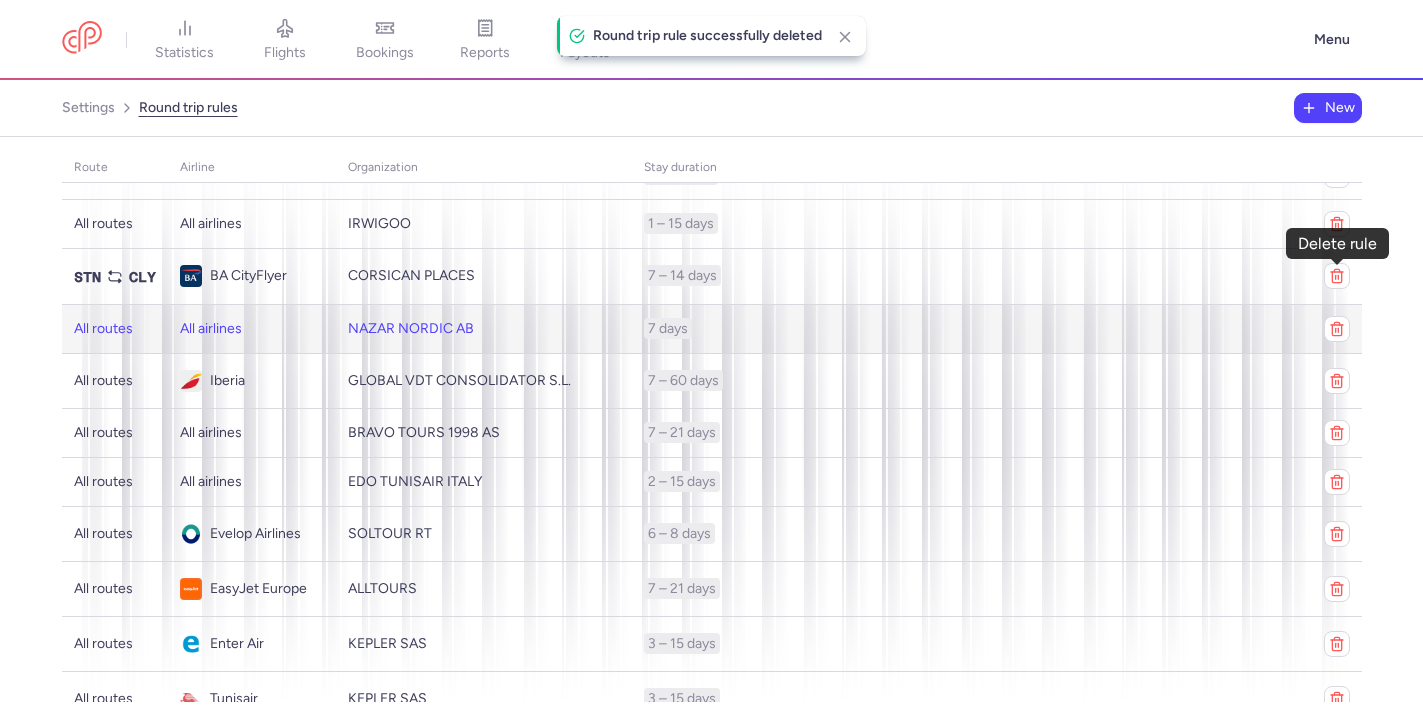 click on "7 days" 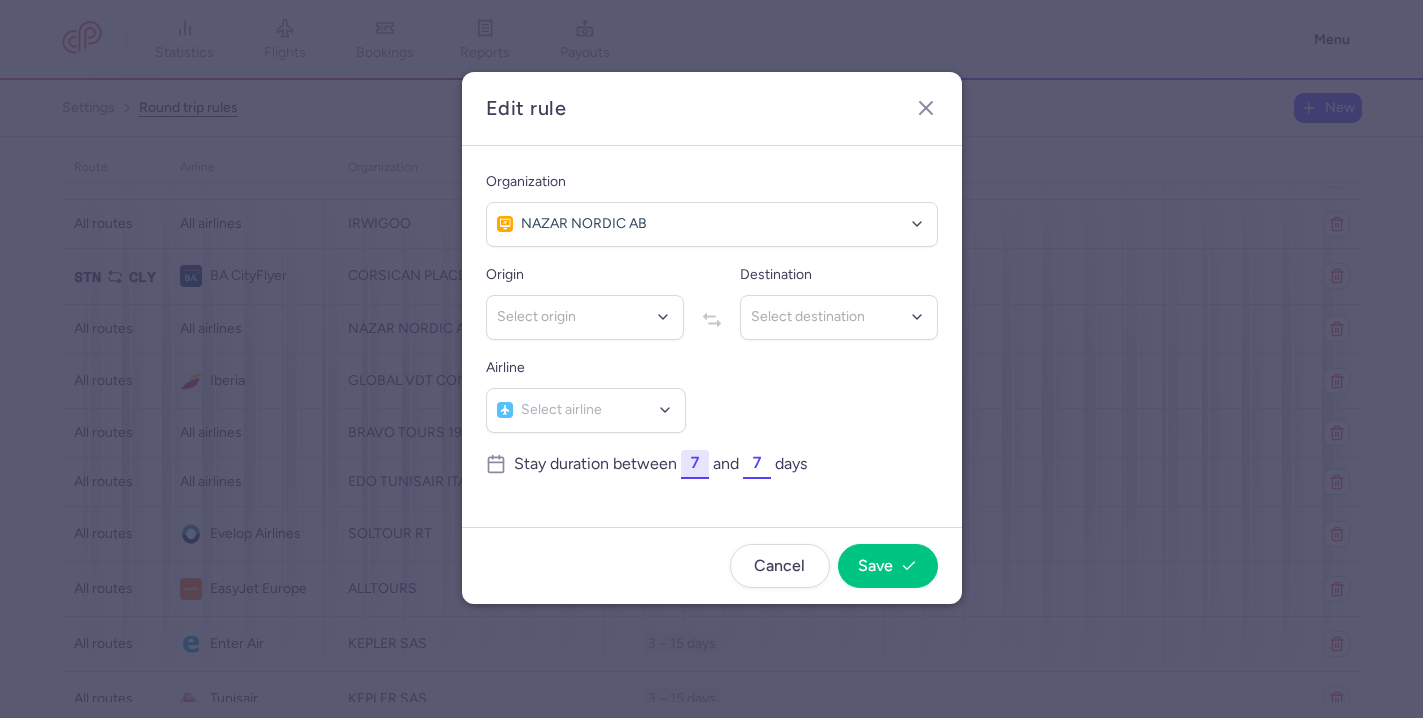 click on "7" at bounding box center (695, 463) 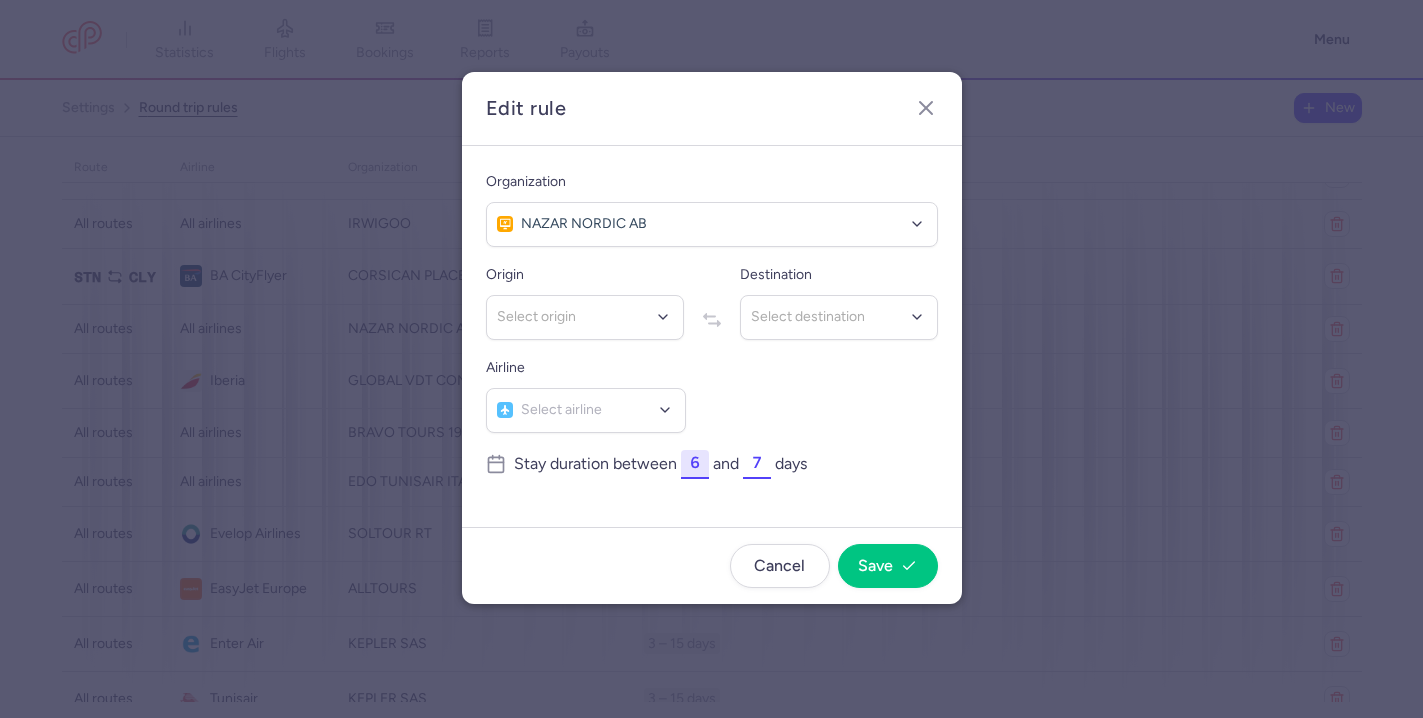 type on "6" 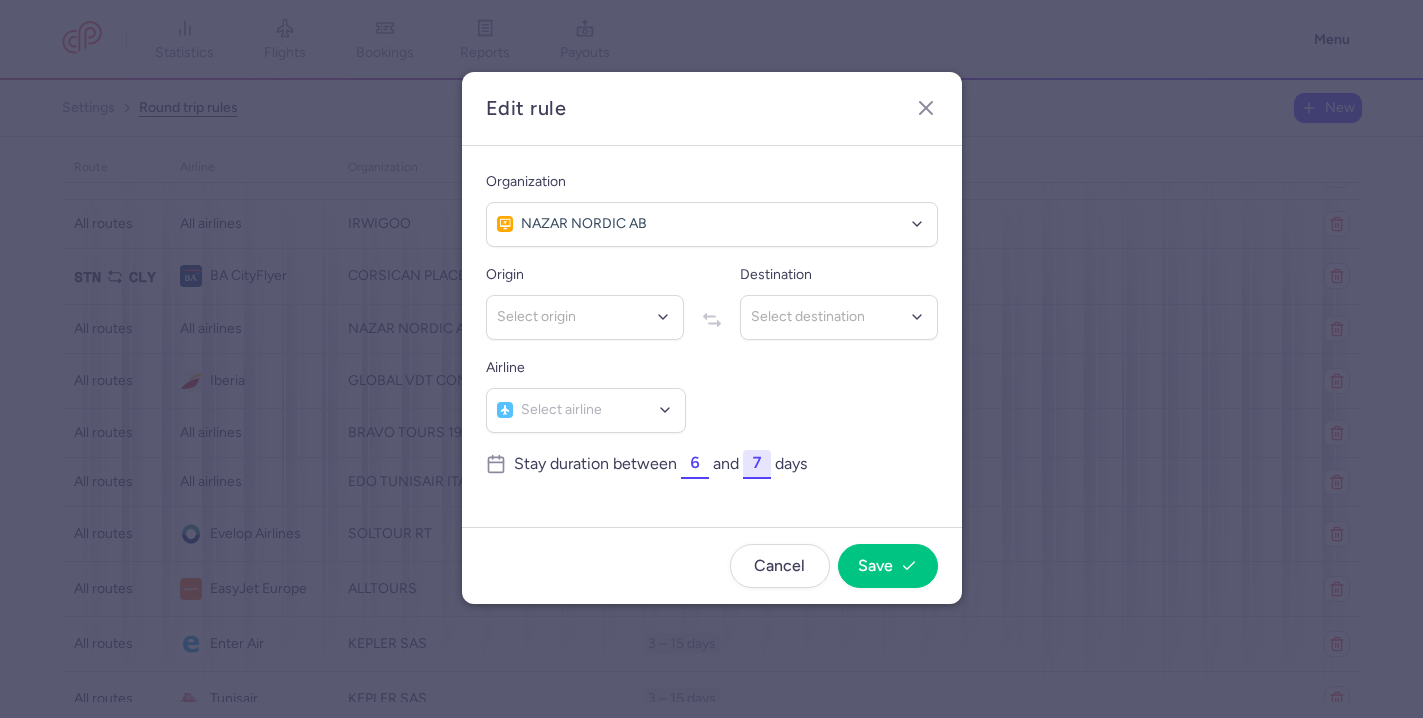 click on "7" at bounding box center (757, 463) 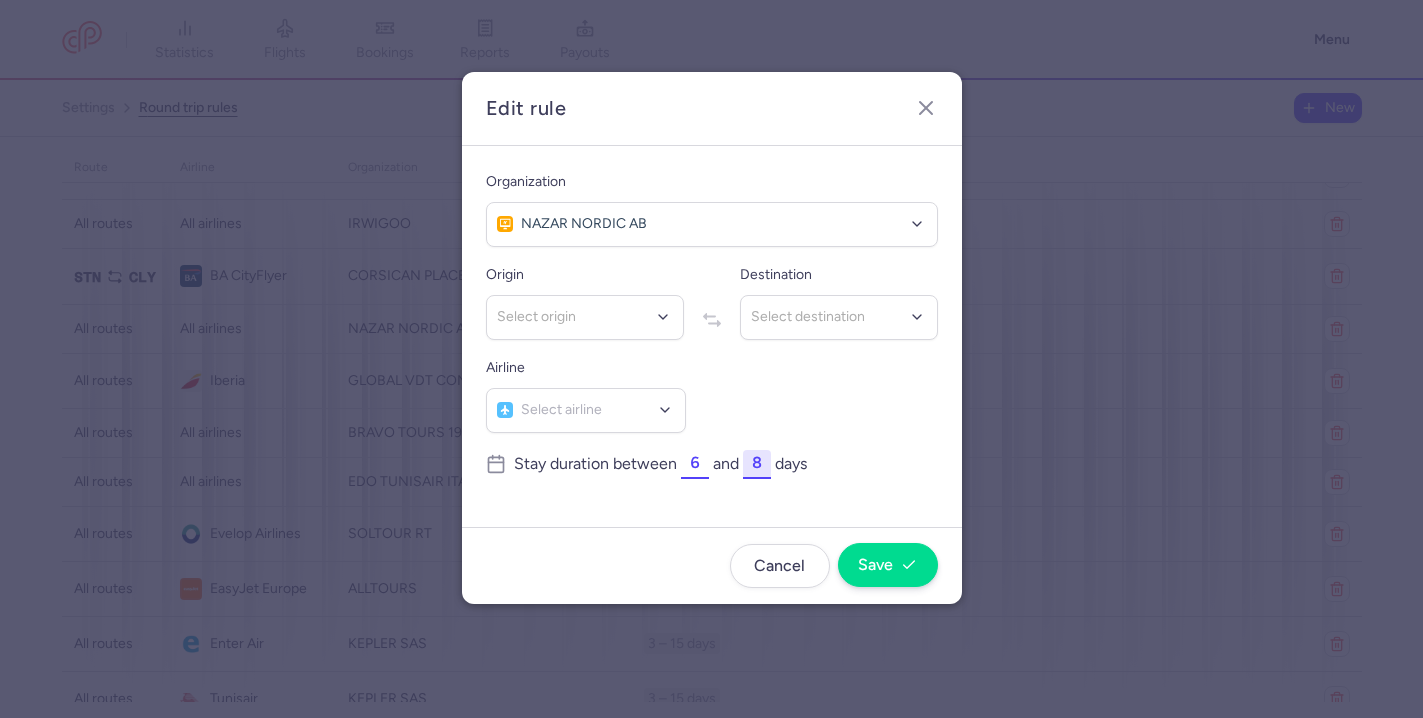 type on "8" 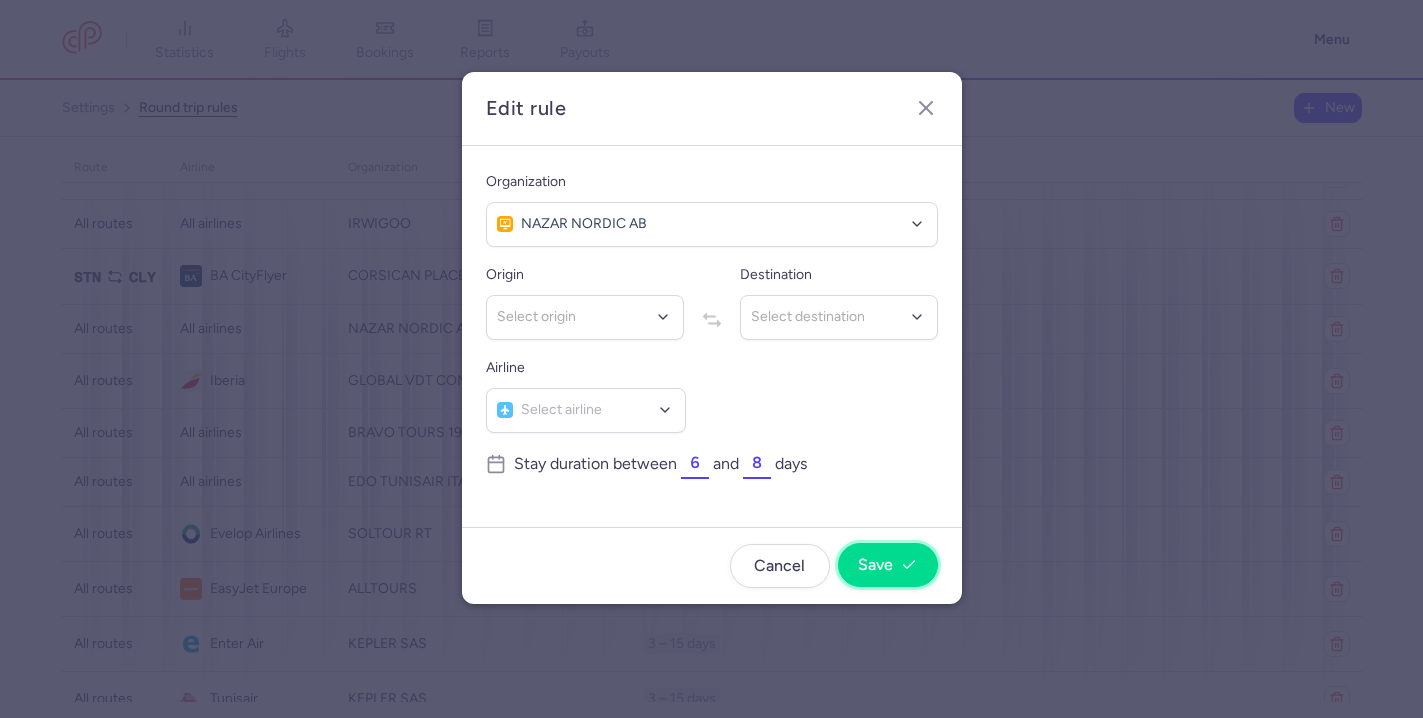 click on "Save" at bounding box center [875, 565] 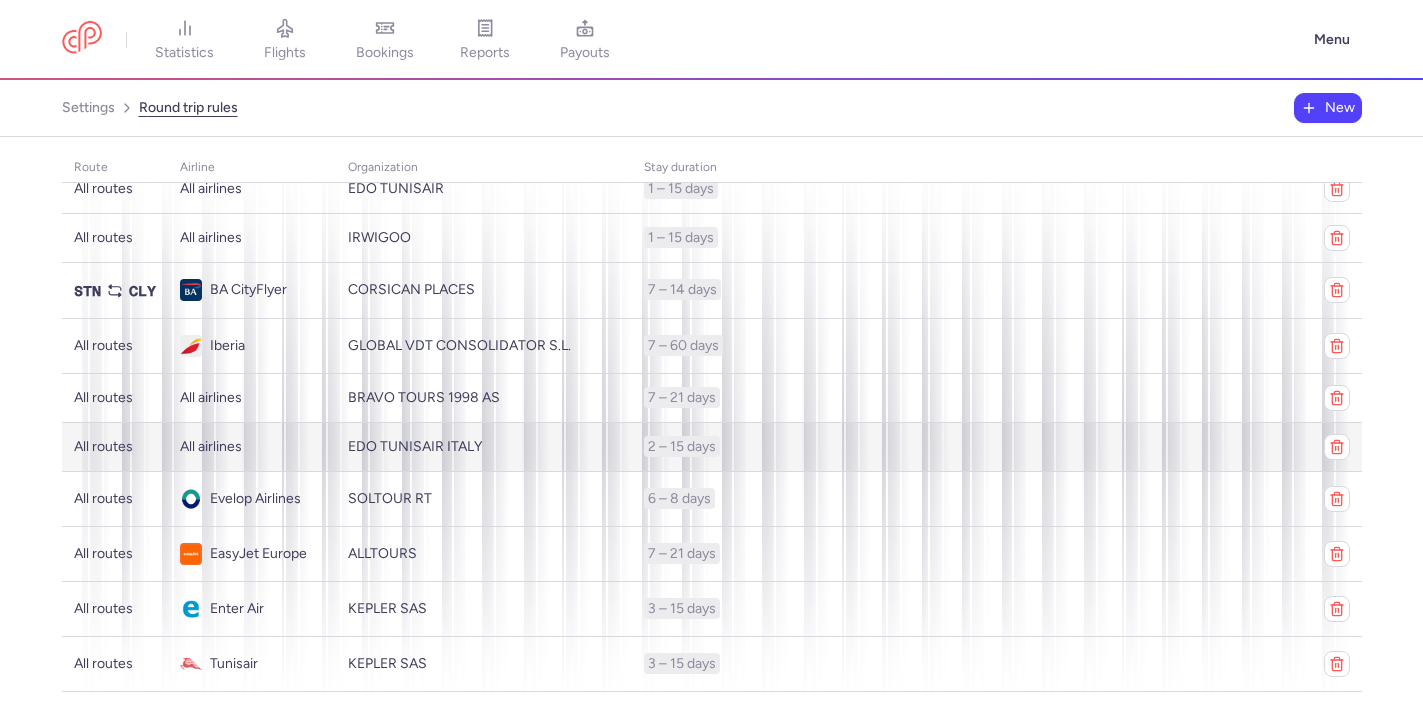 scroll, scrollTop: 176, scrollLeft: 0, axis: vertical 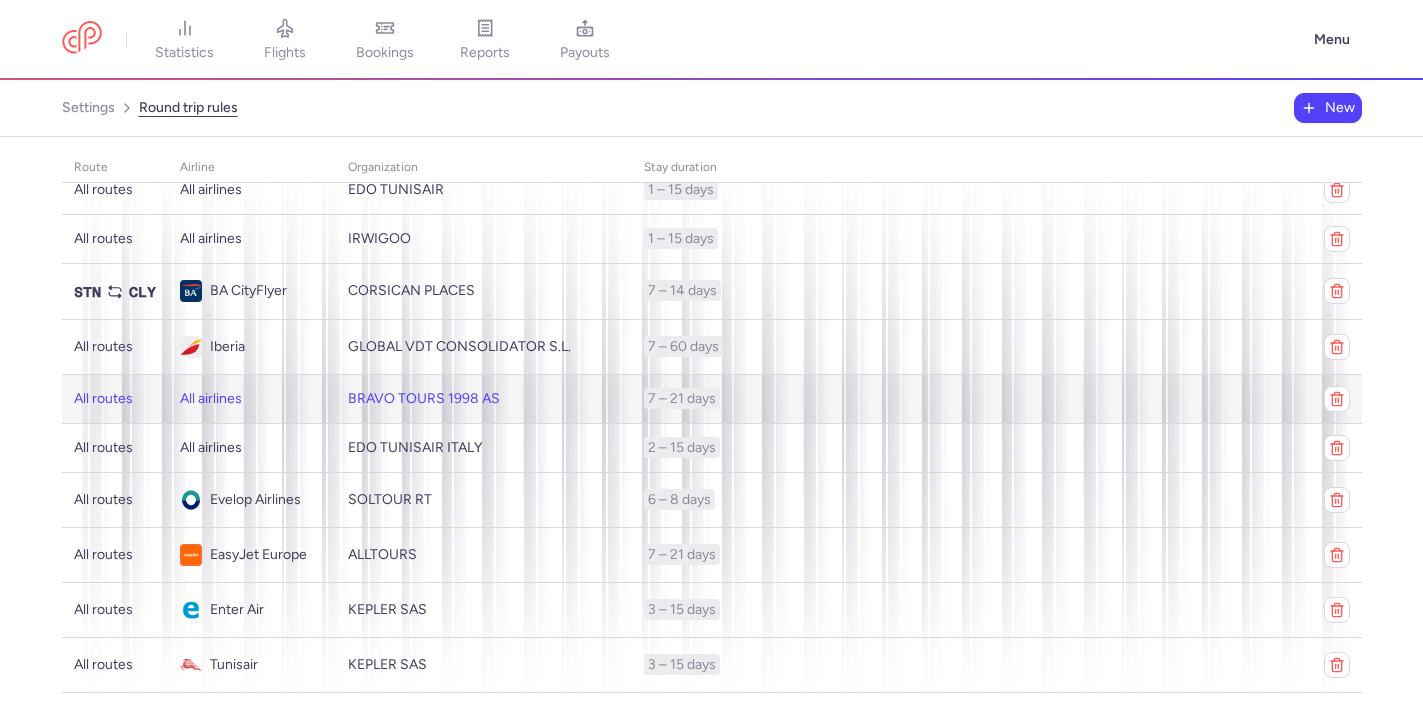 click on "7 – 21 days" 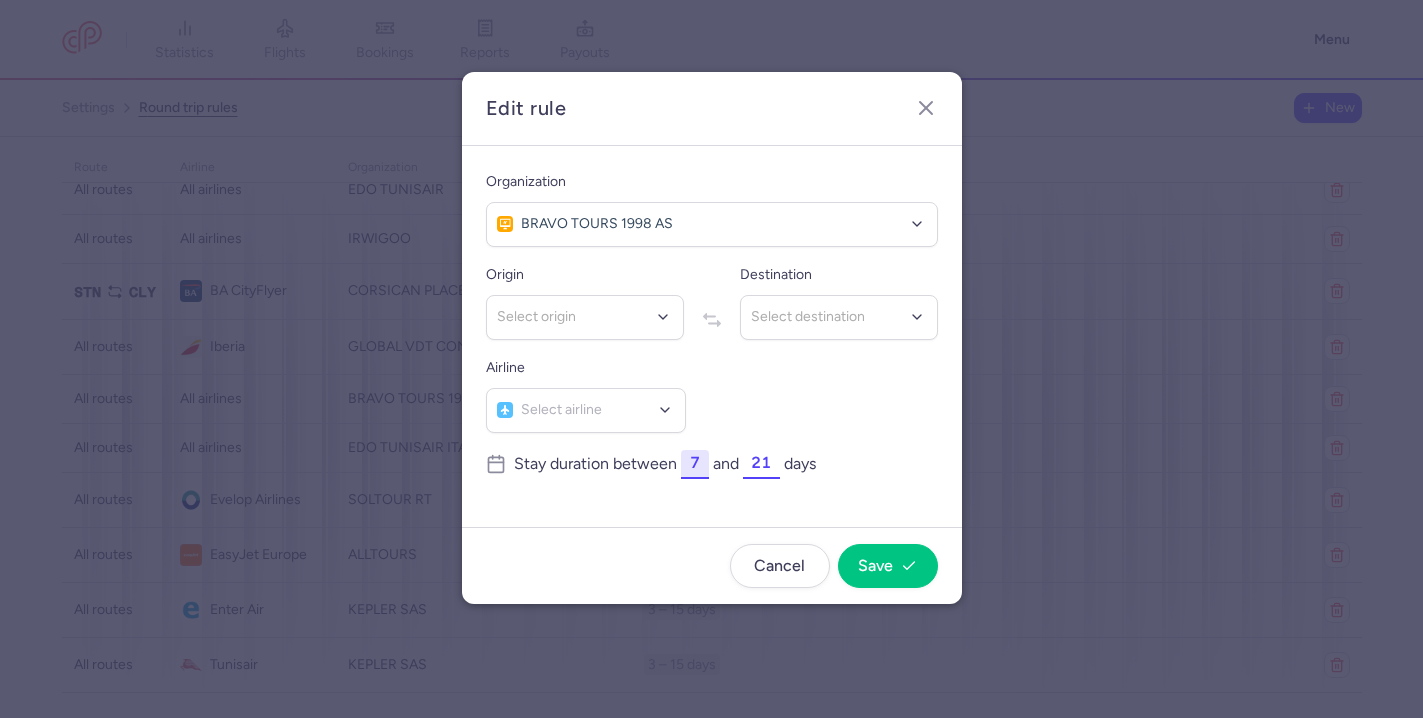 click on "7" at bounding box center (695, 463) 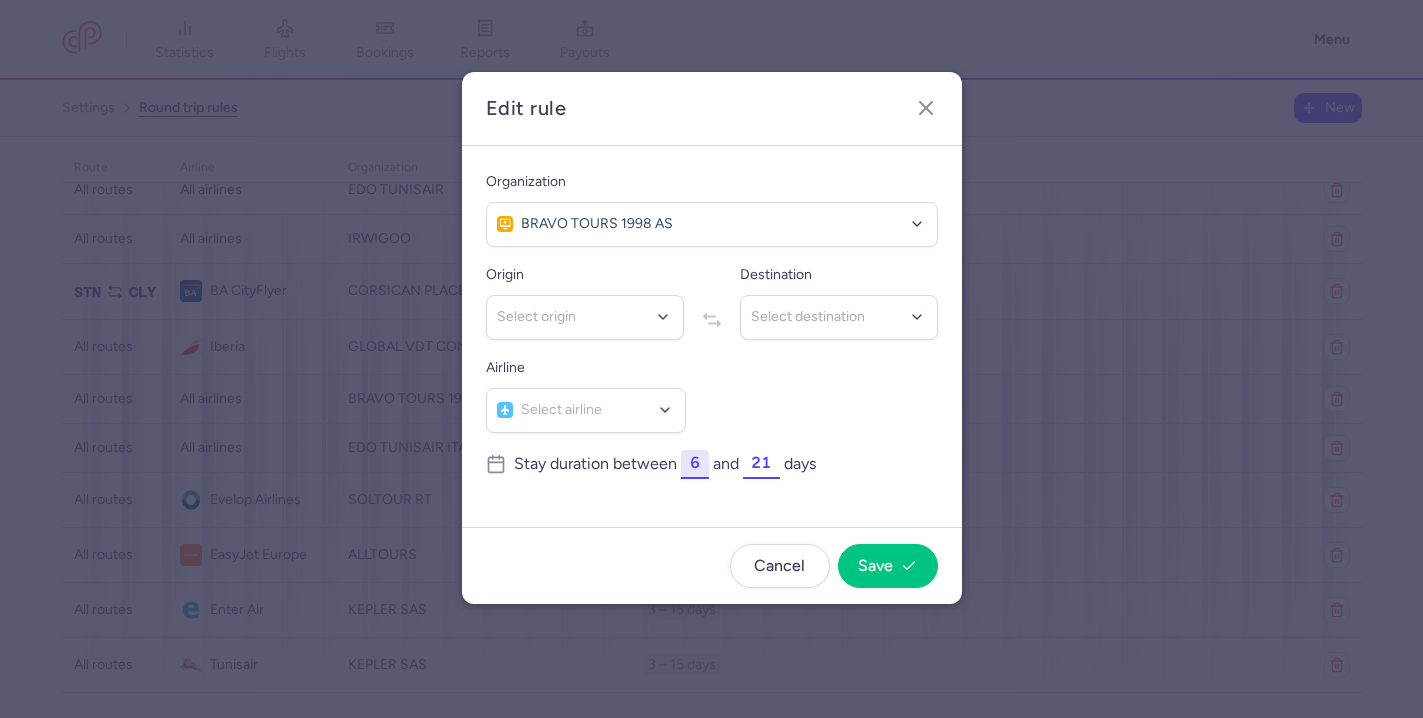 type on "6" 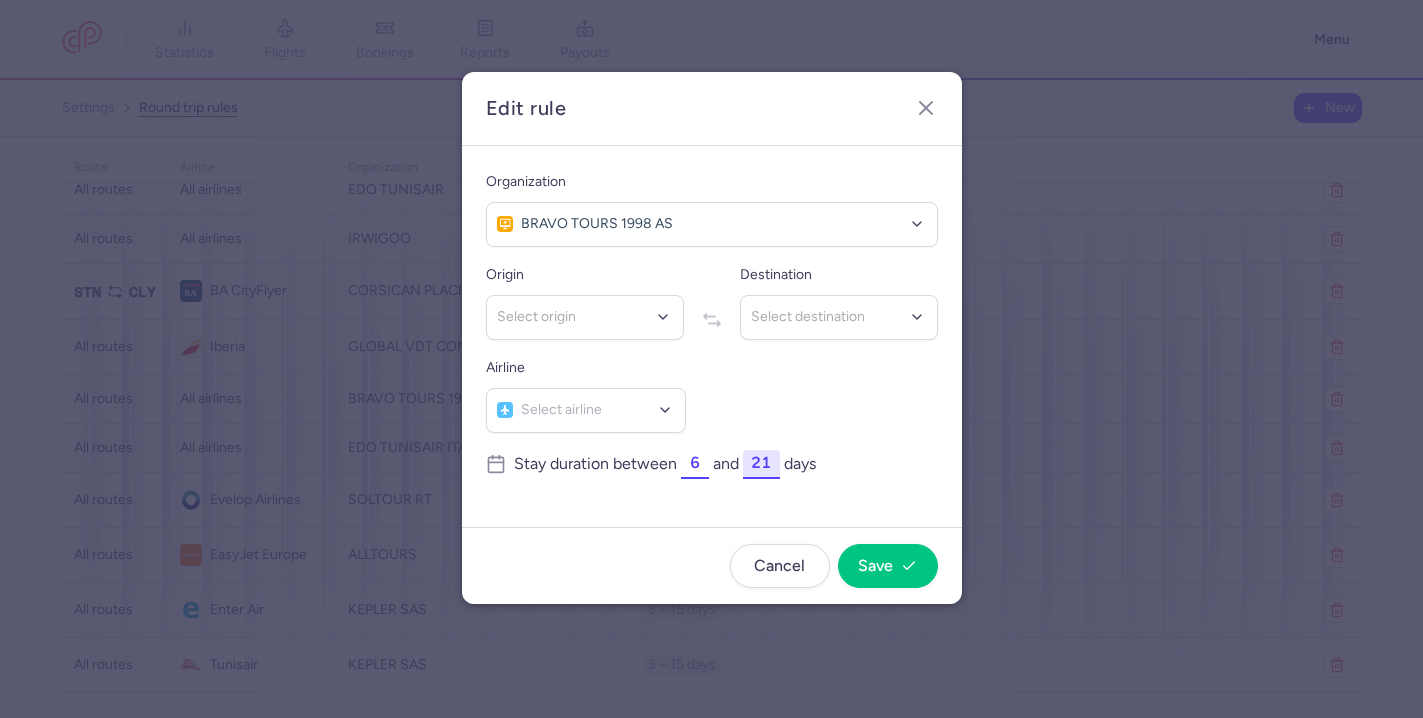 click on "21" at bounding box center (761, 463) 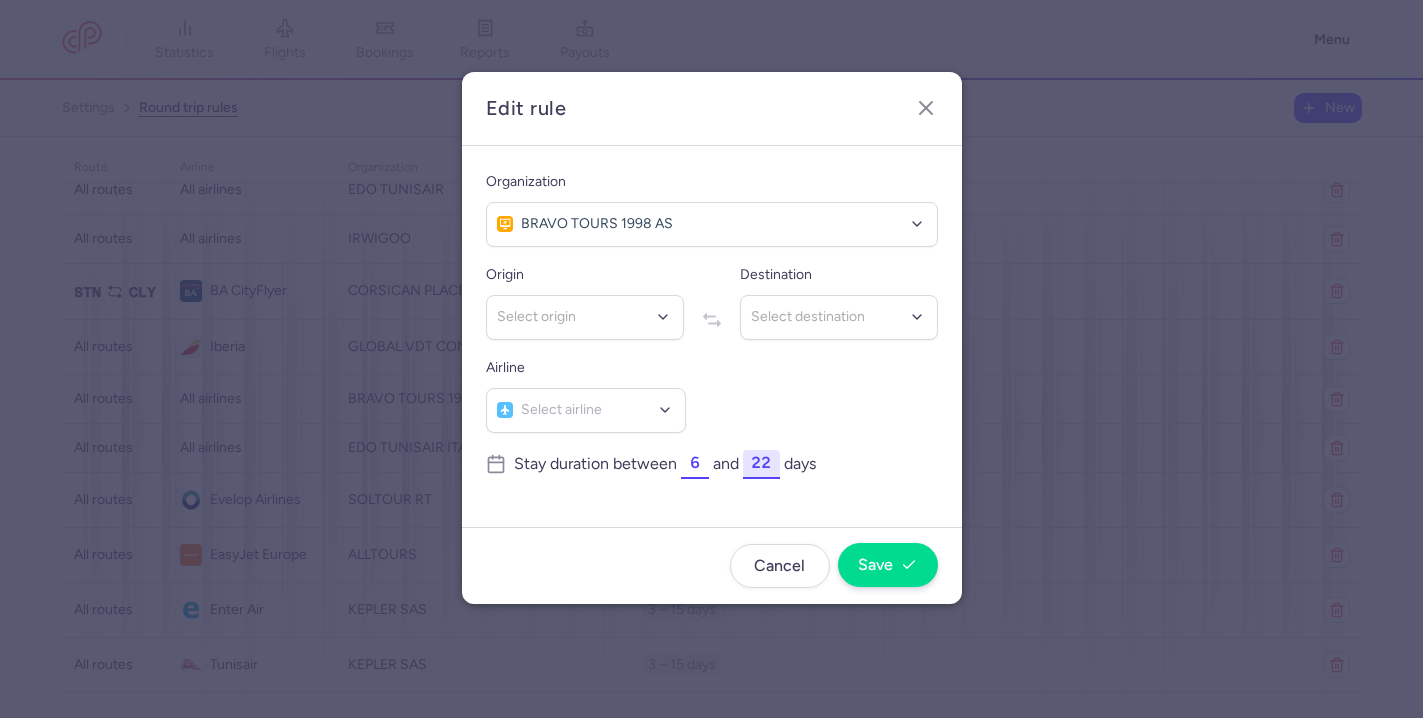 type on "22" 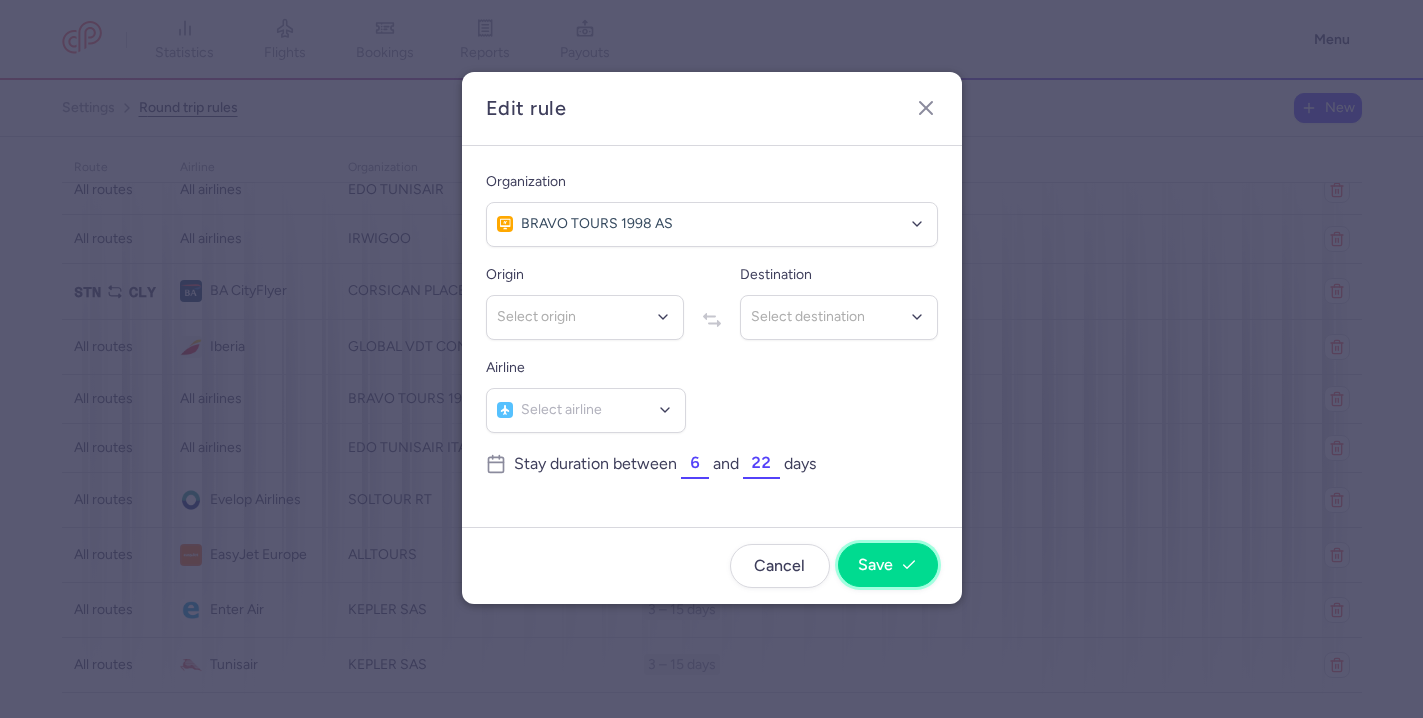click on "Save" at bounding box center [875, 565] 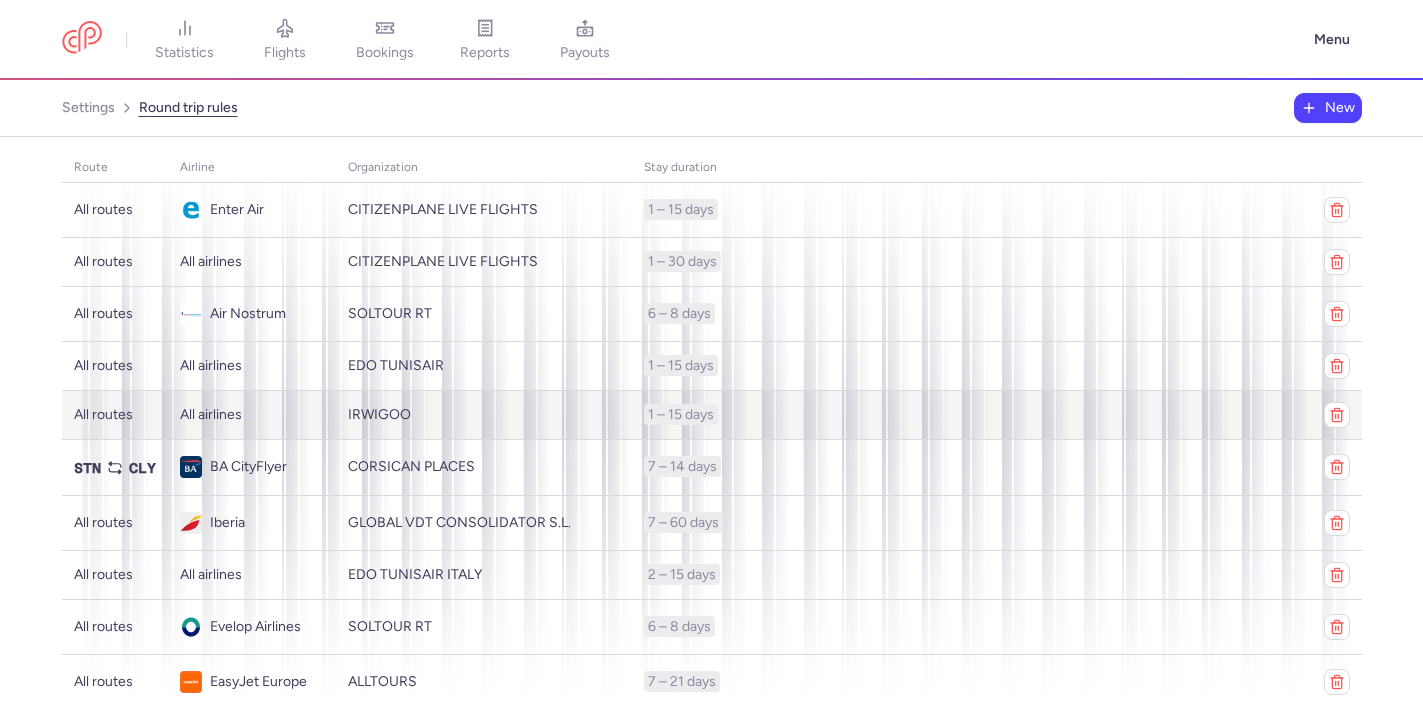 scroll, scrollTop: 875, scrollLeft: 0, axis: vertical 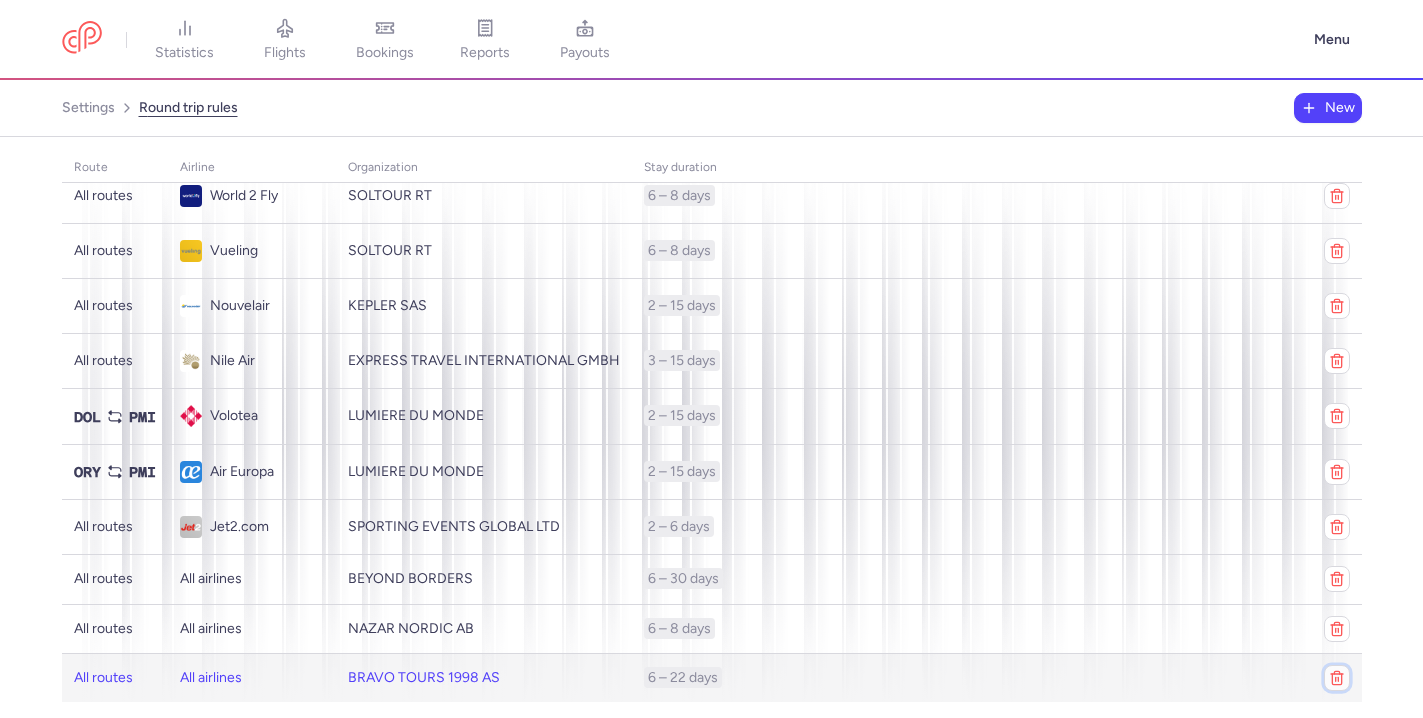 click 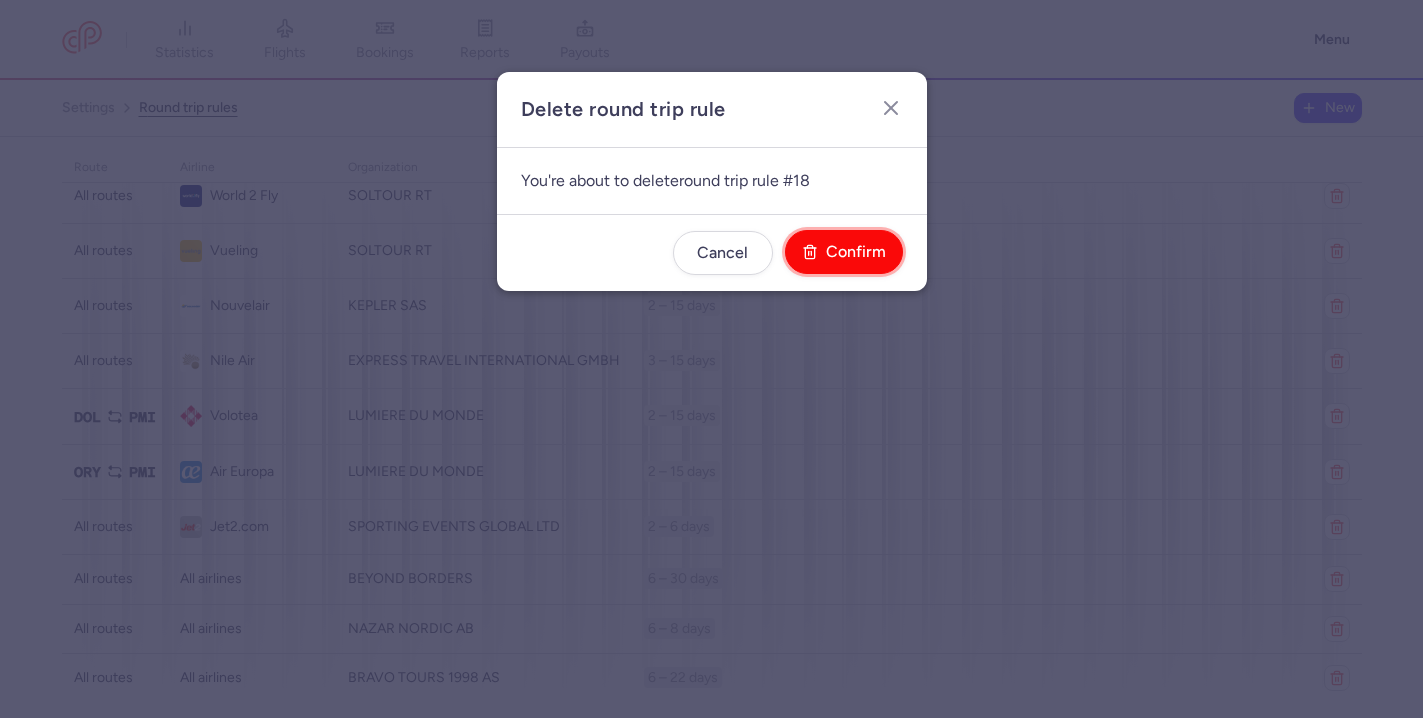click on "Confirm" at bounding box center (844, 252) 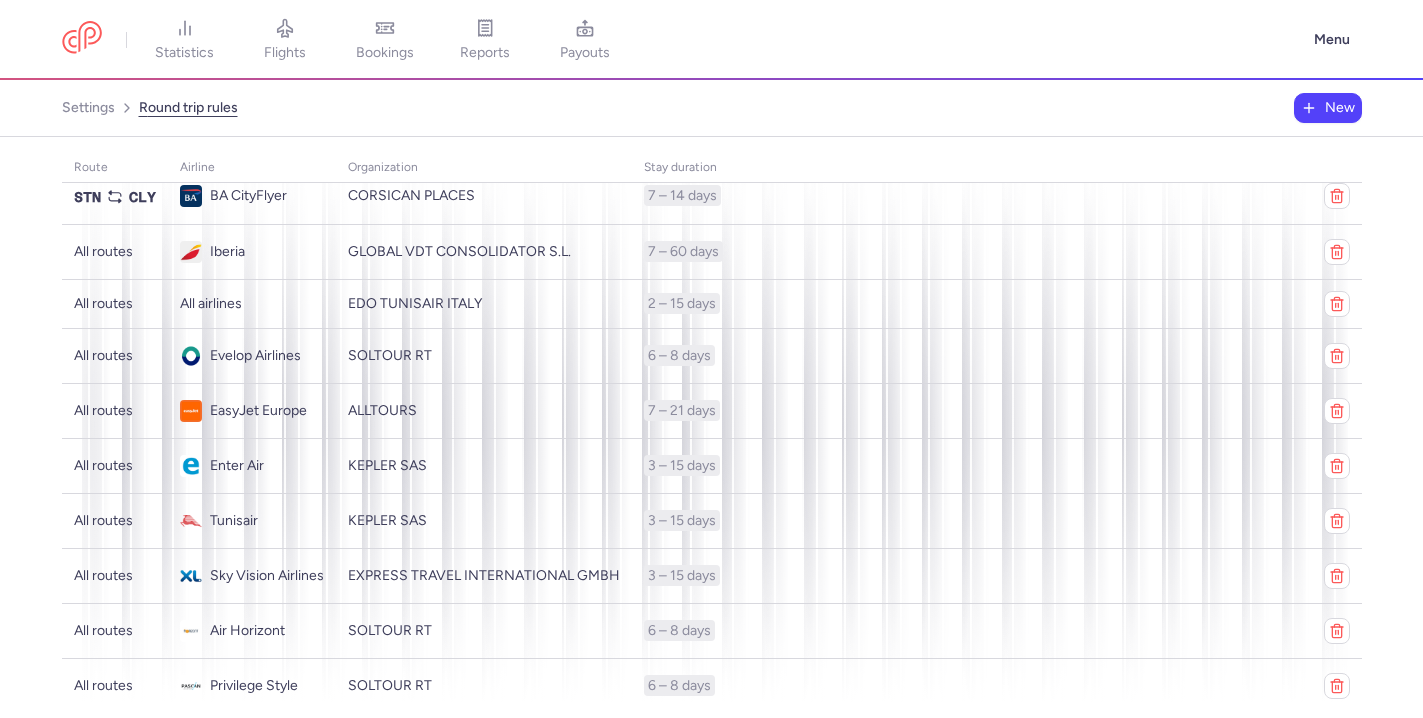 scroll, scrollTop: 206, scrollLeft: 0, axis: vertical 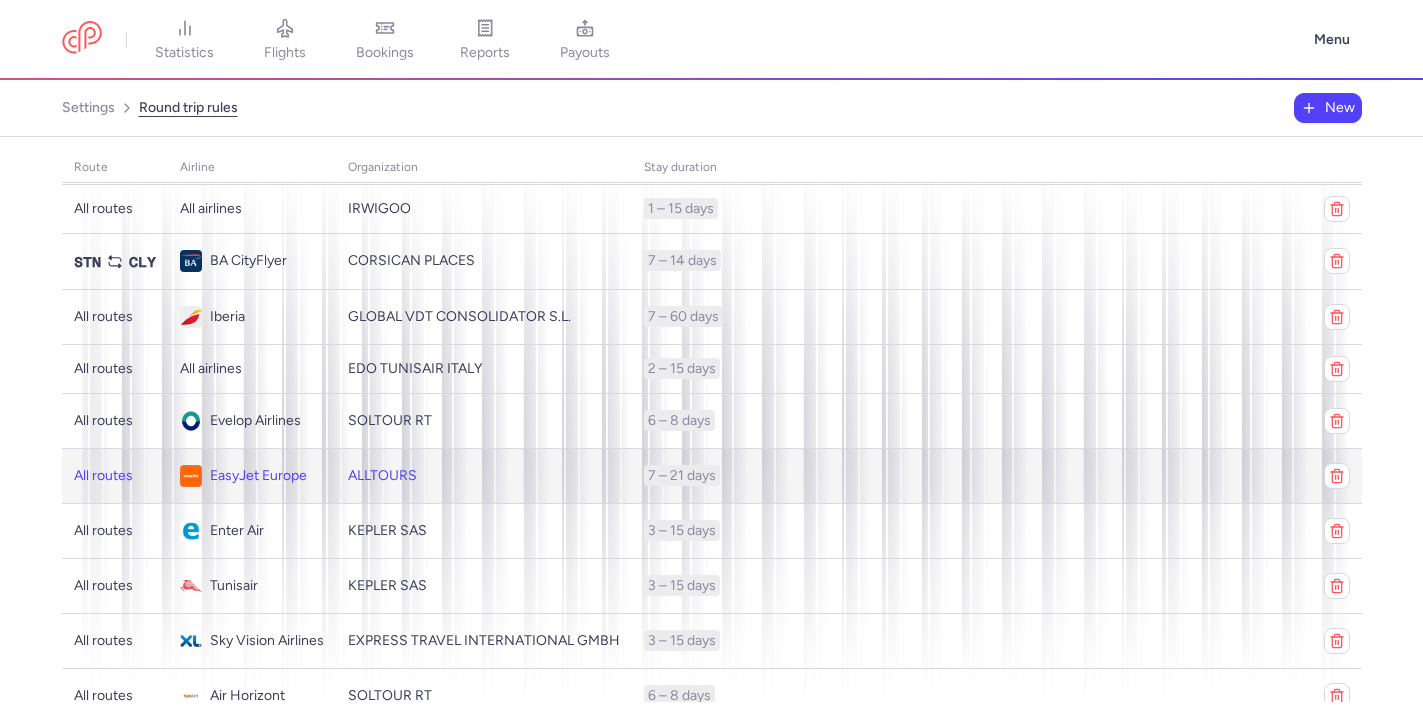 click on "7 – 21 days" 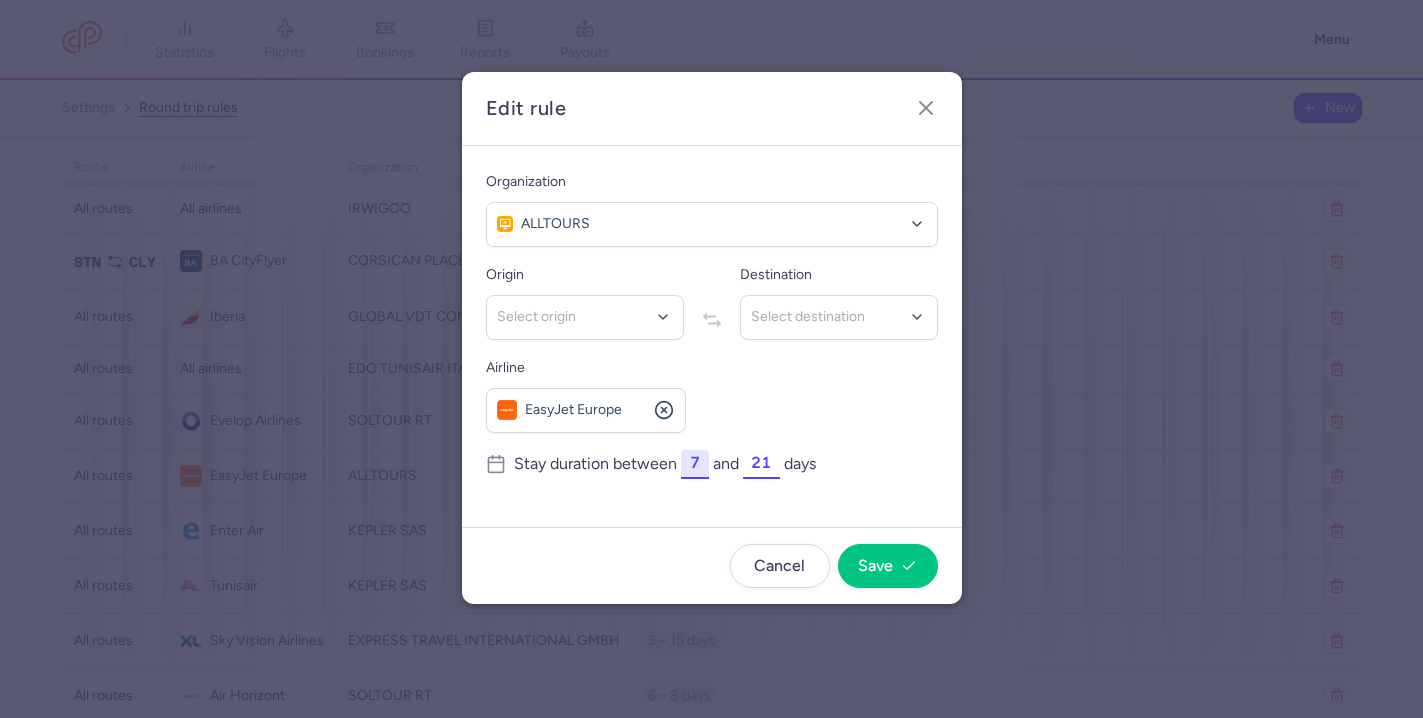 click on "7" at bounding box center (695, 463) 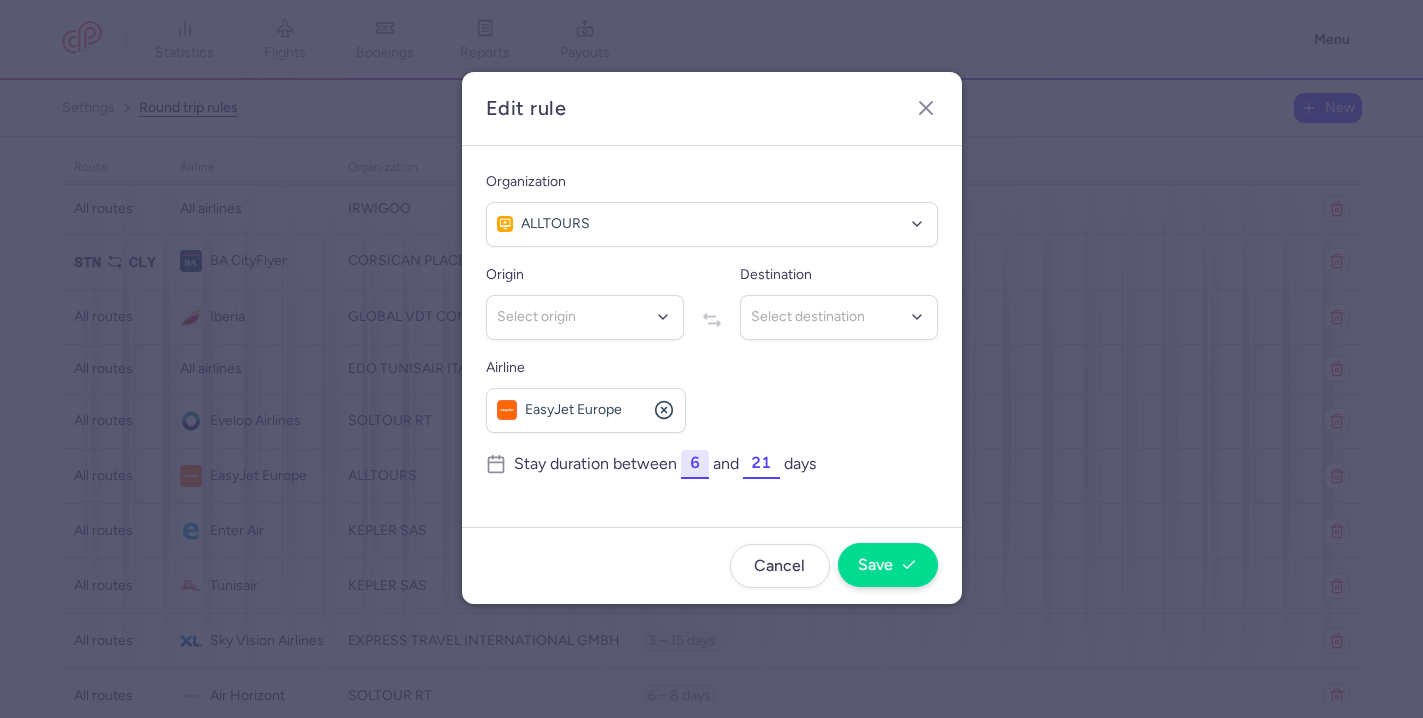 type on "6" 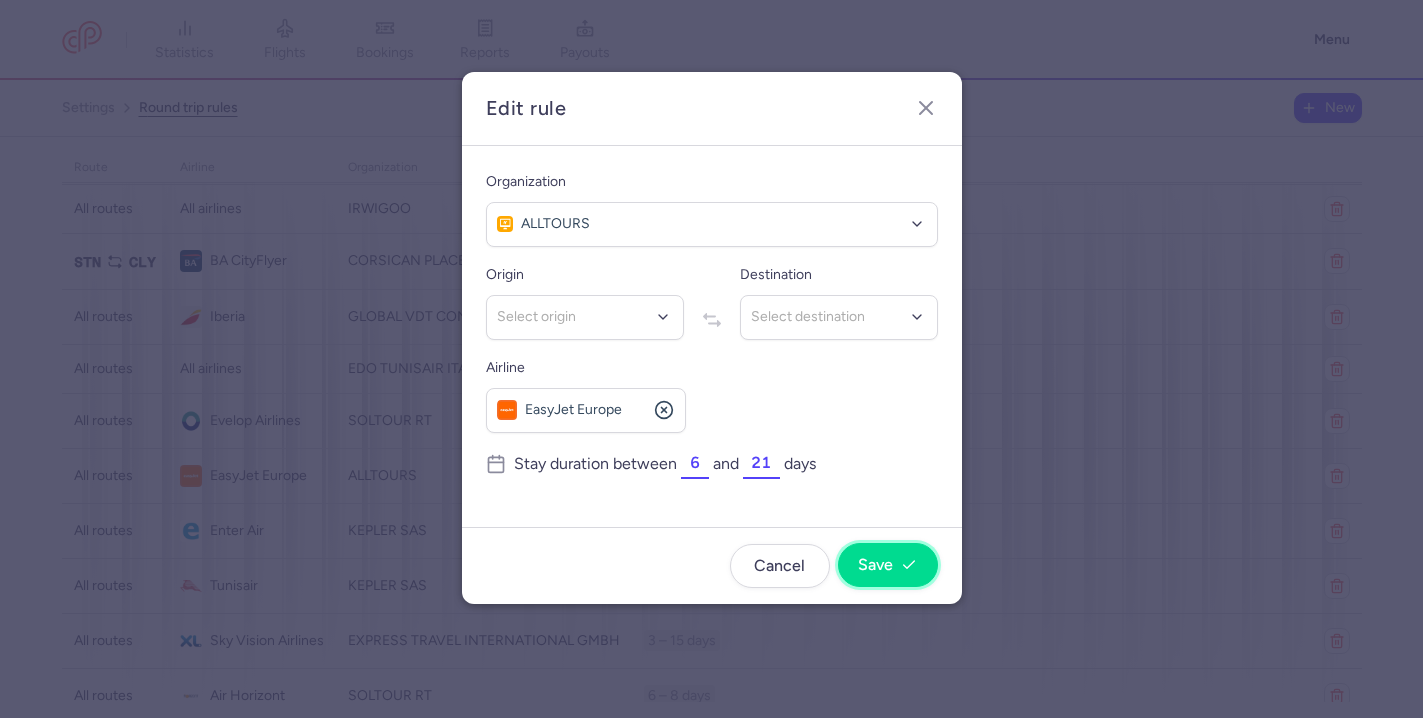 click on "Save" at bounding box center [875, 565] 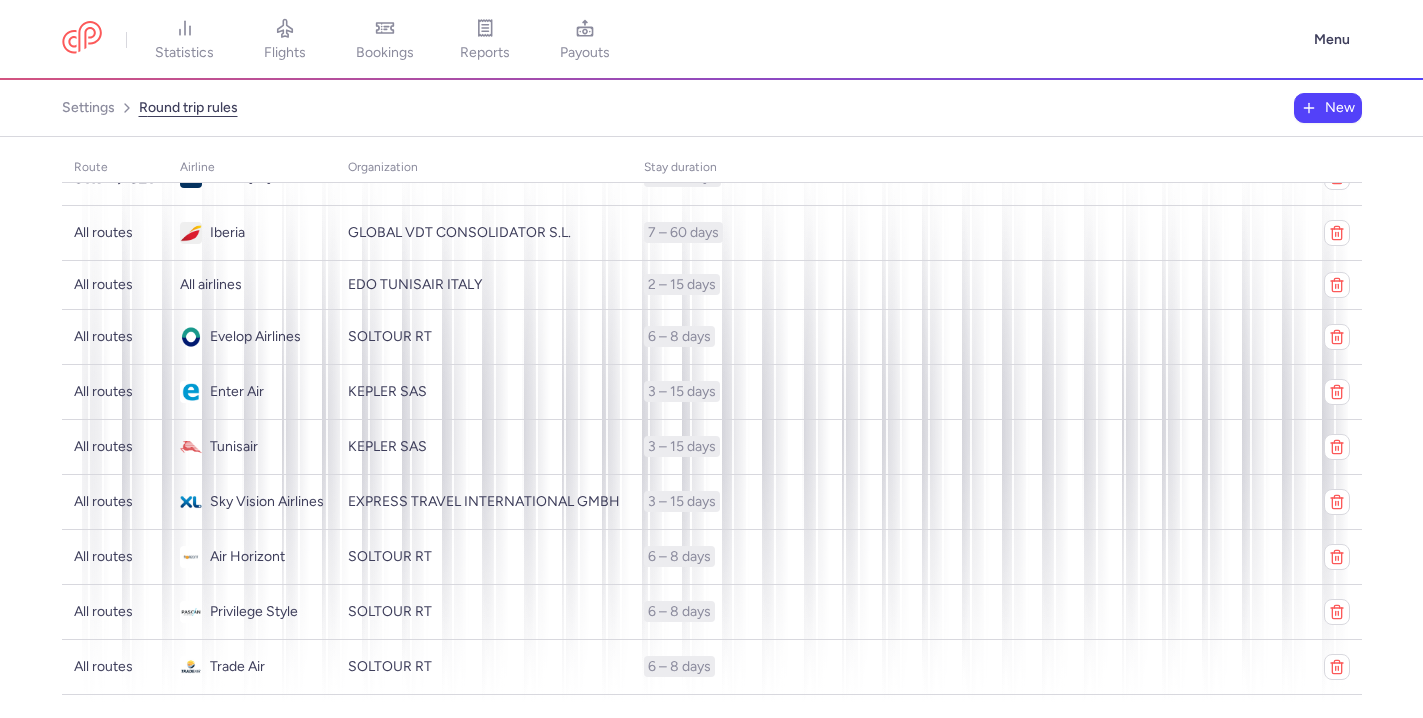 scroll, scrollTop: 0, scrollLeft: 0, axis: both 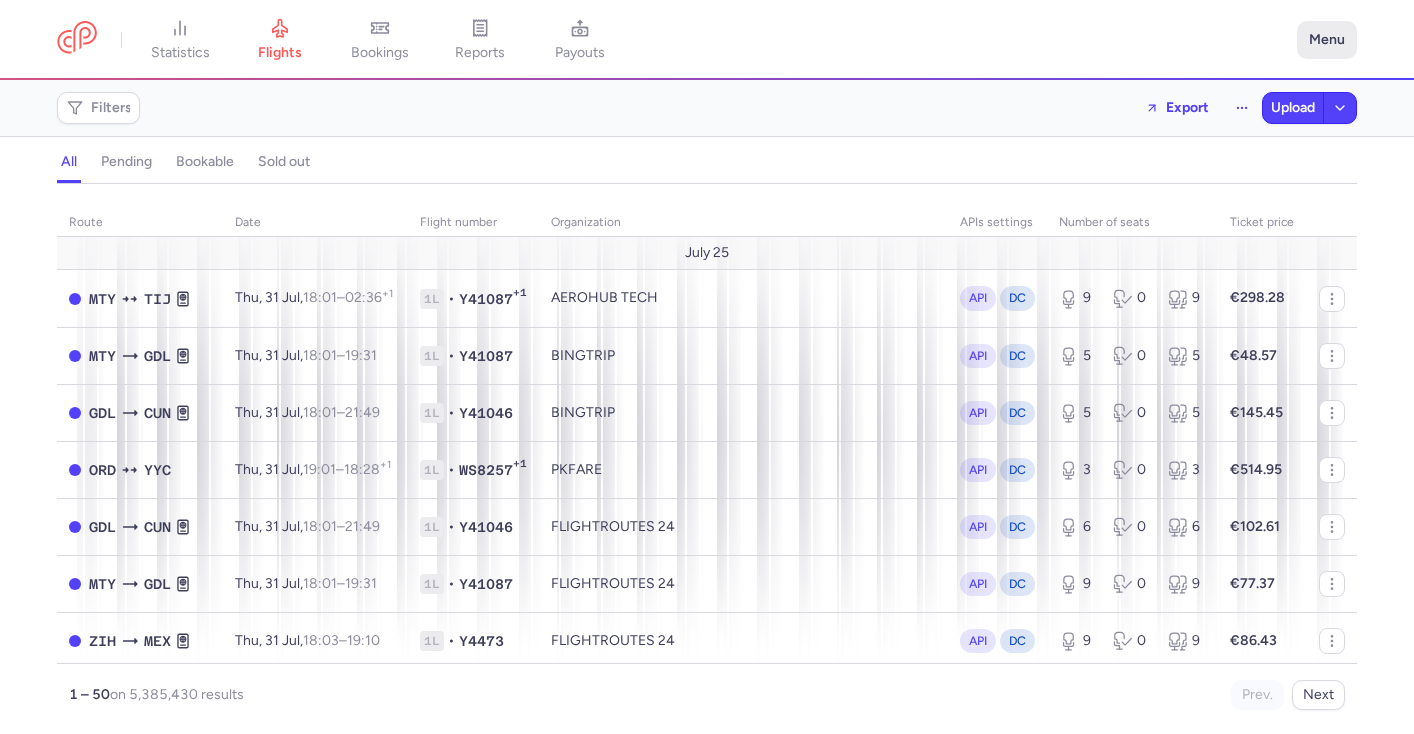 click on "Menu" at bounding box center [1327, 40] 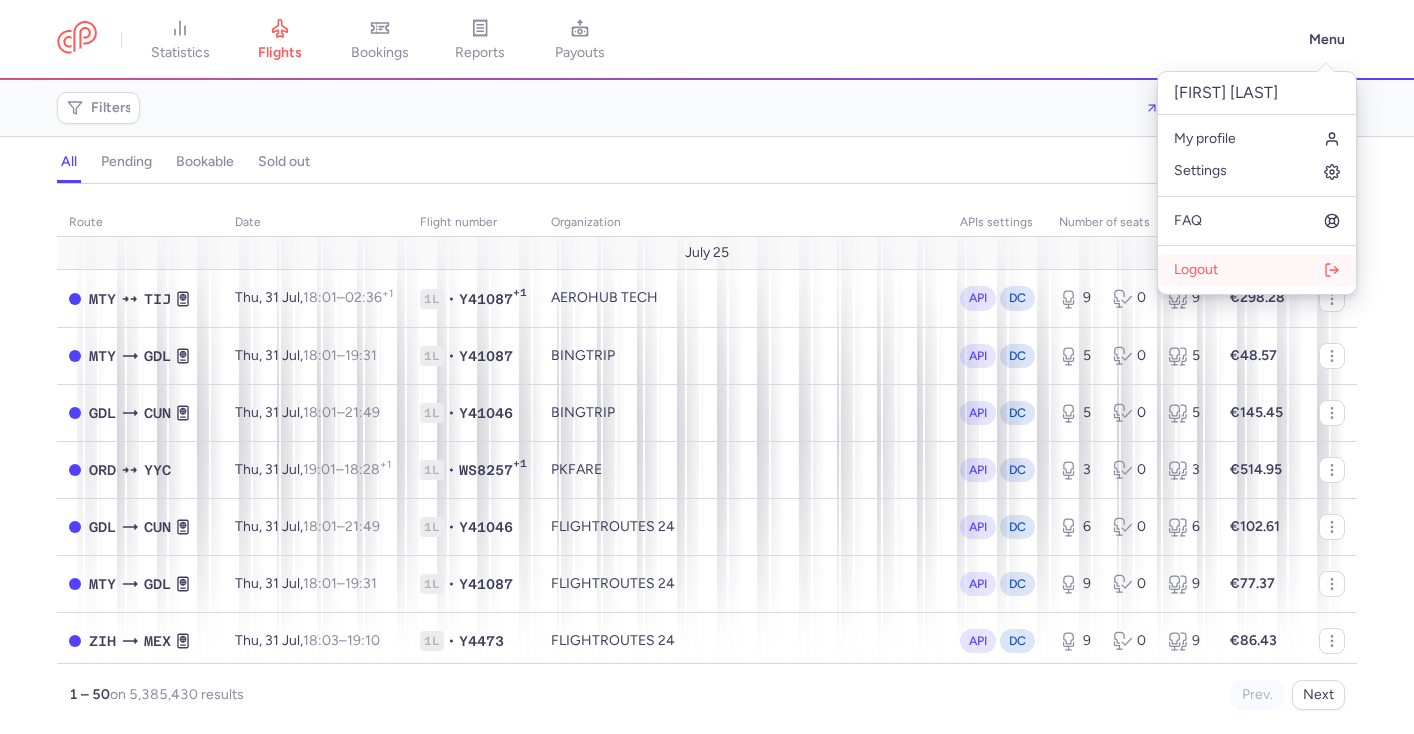 click on "Logout" at bounding box center [1257, 270] 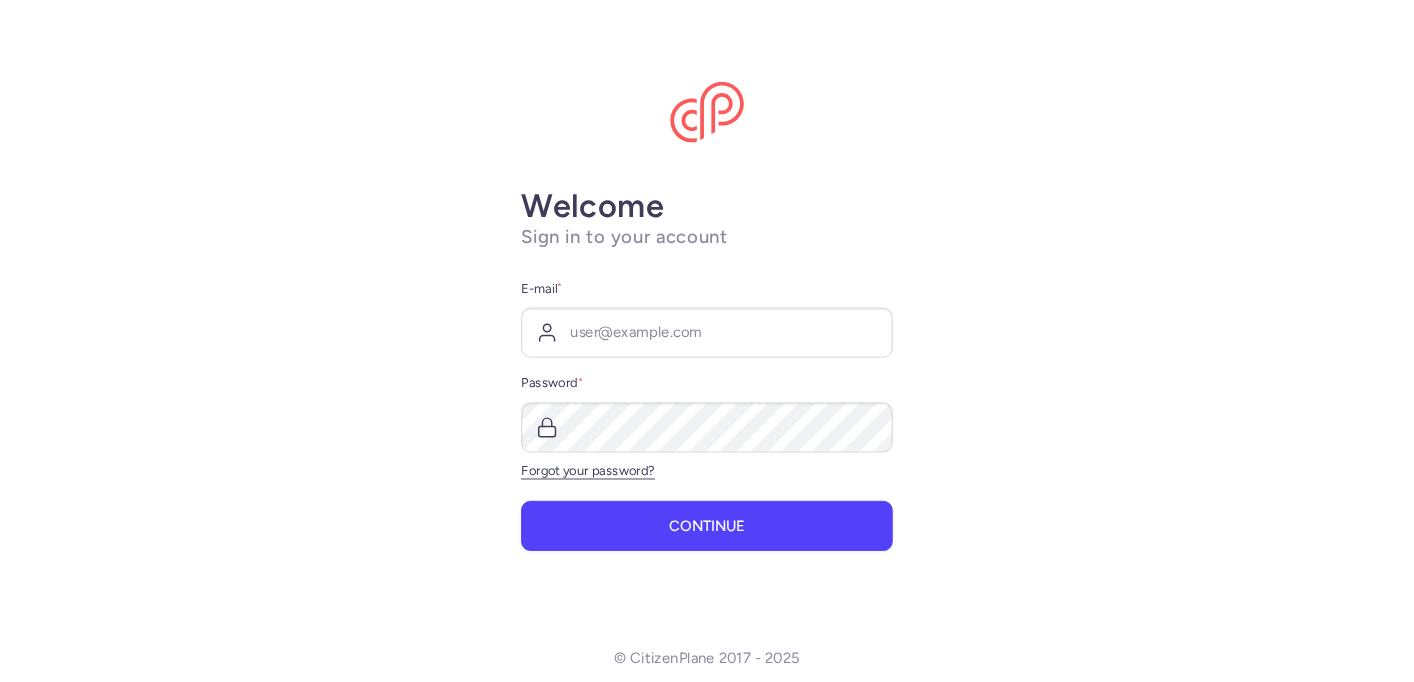scroll, scrollTop: 0, scrollLeft: 0, axis: both 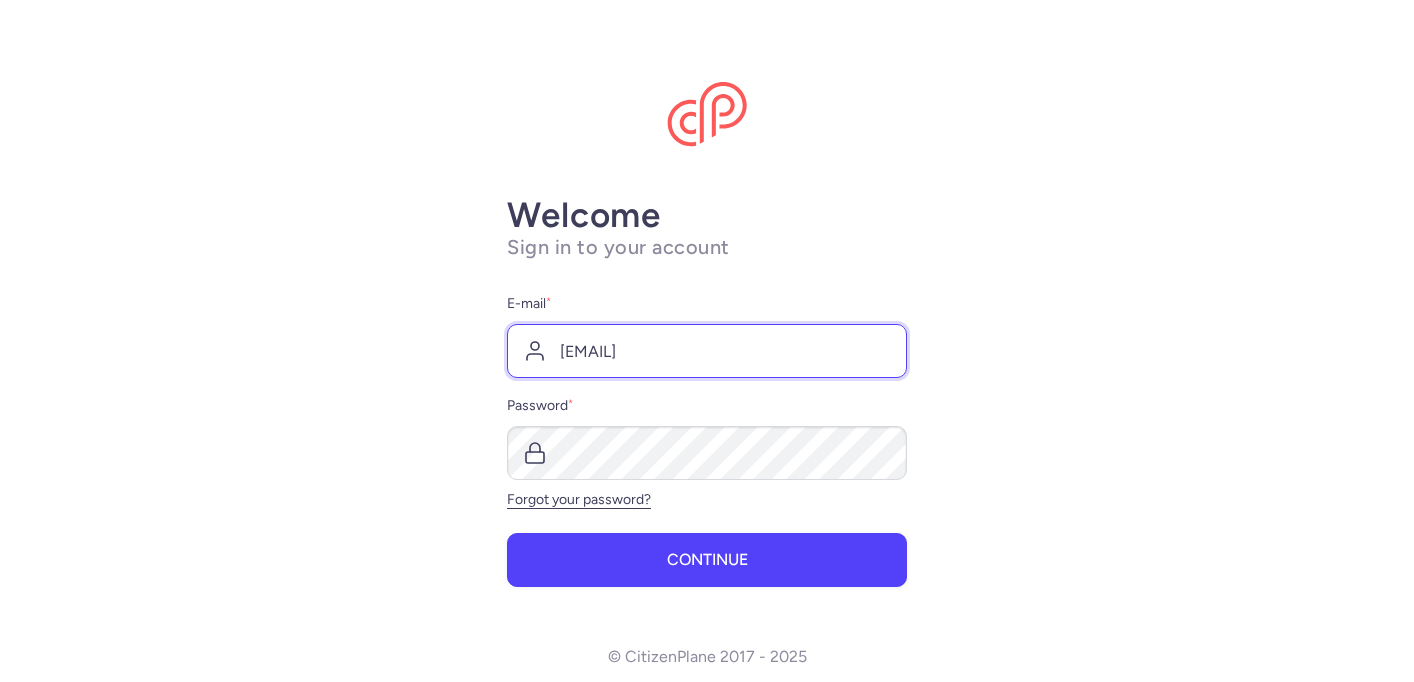 click on "paul@citizenplane.com" at bounding box center [707, 351] 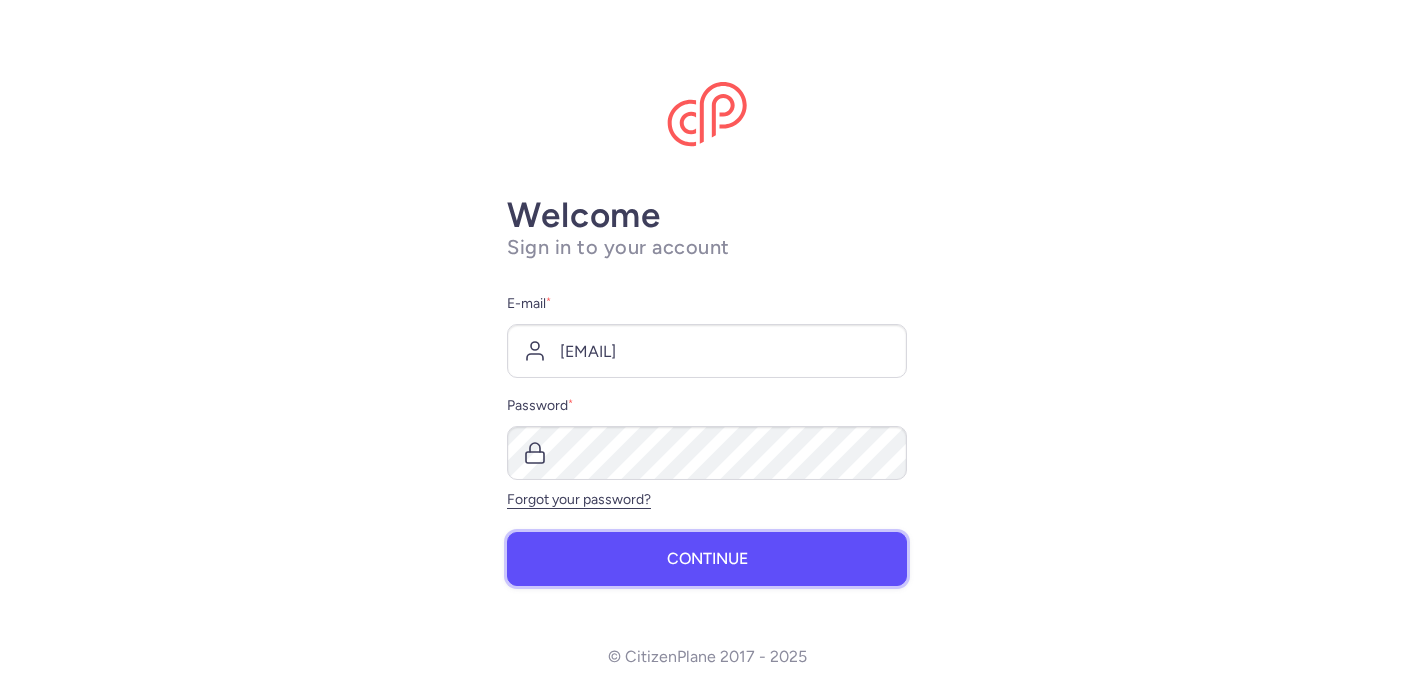 click on "Continue" at bounding box center (707, 559) 